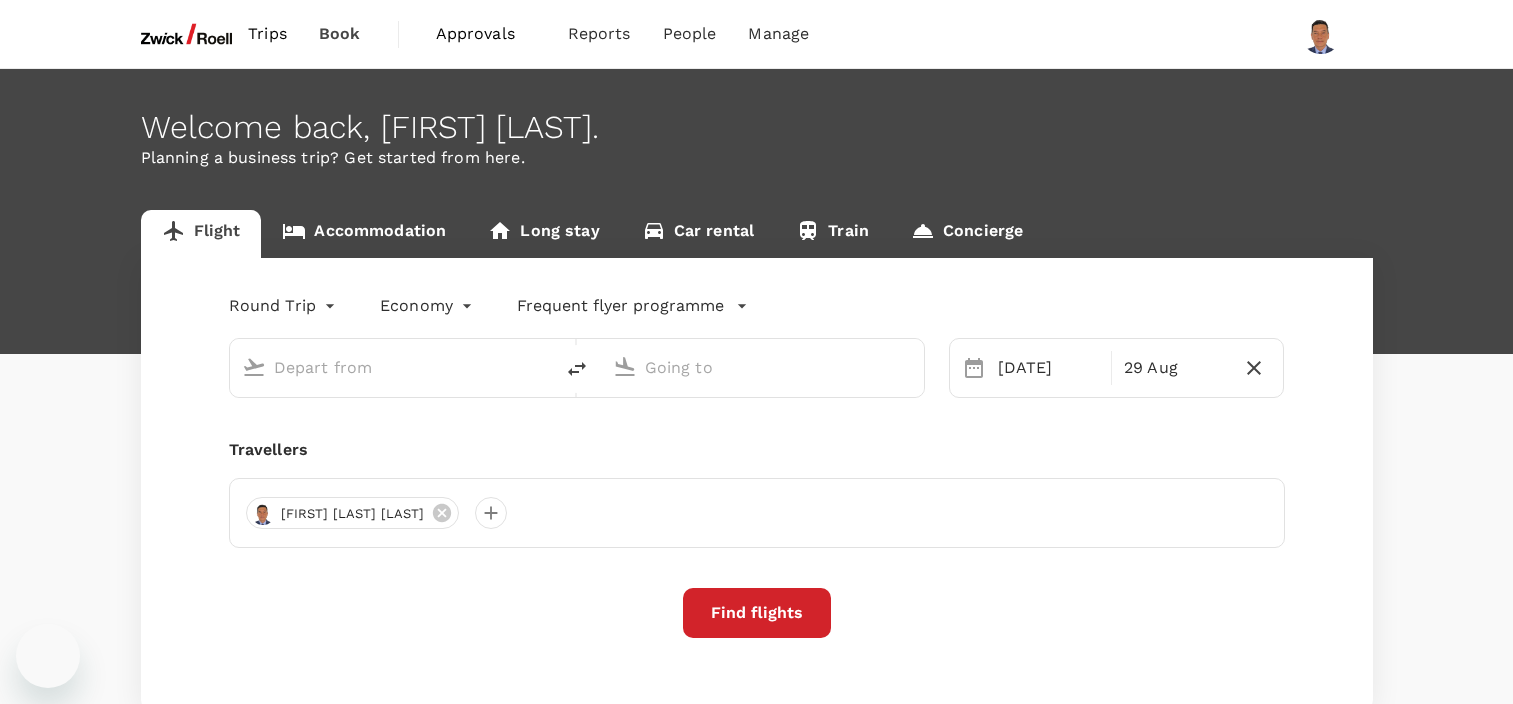 scroll, scrollTop: 0, scrollLeft: 0, axis: both 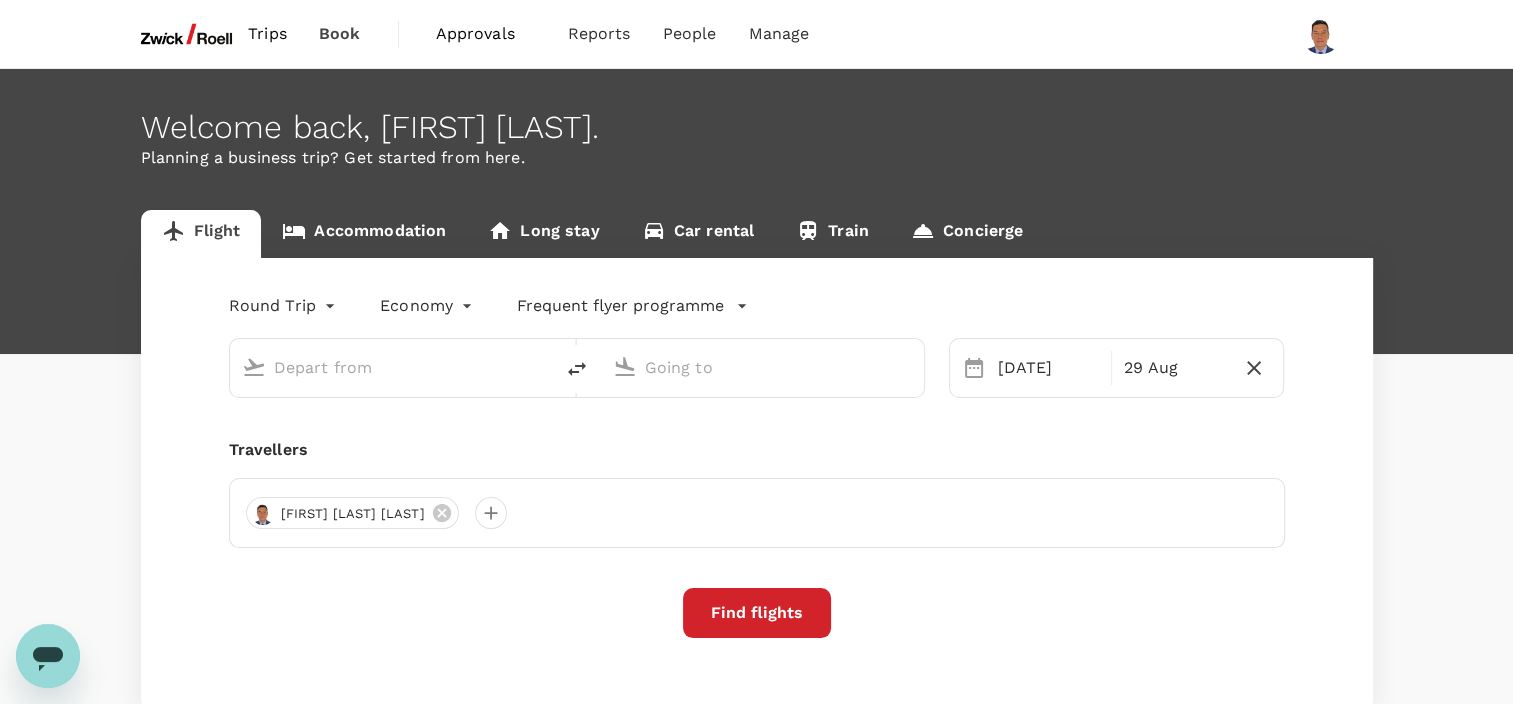type on "[CITY], [CITY] (any)" 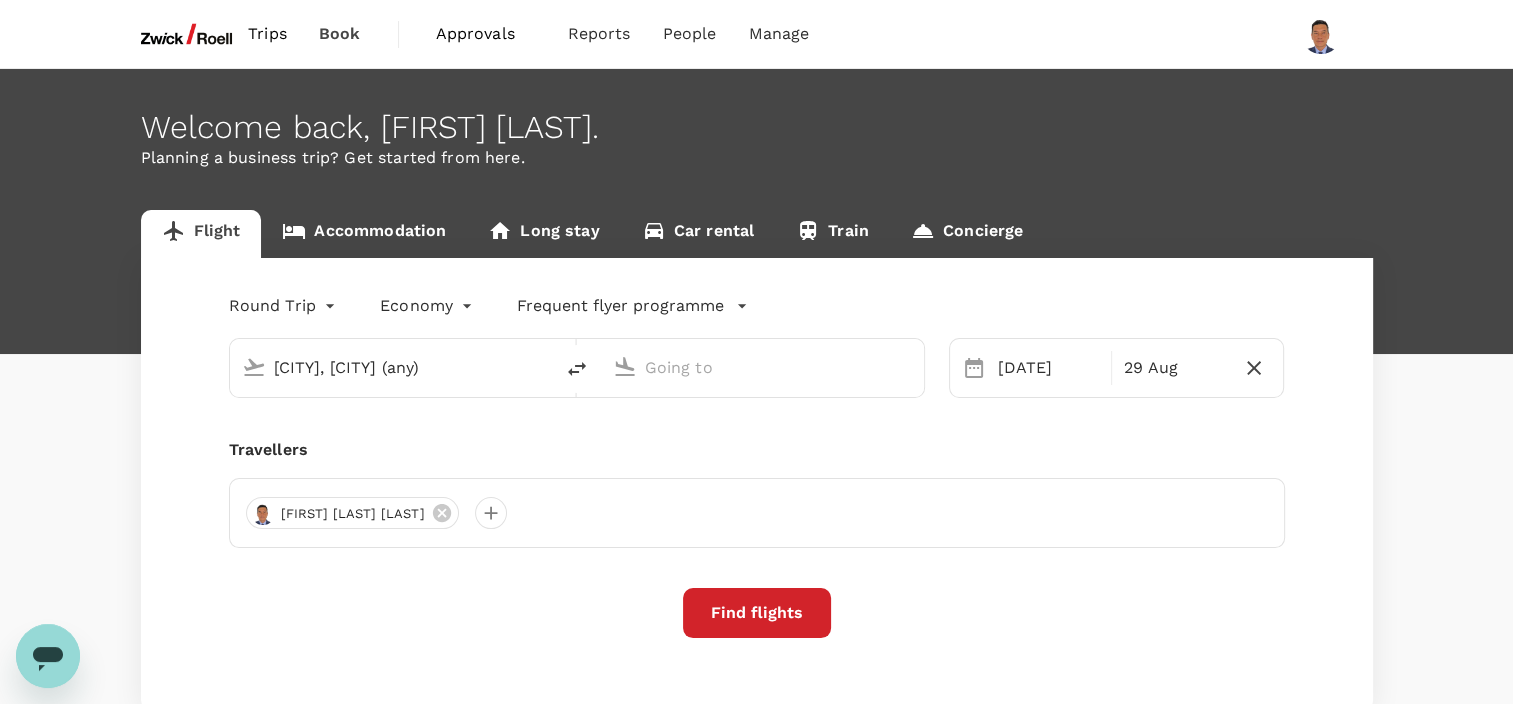 type on "Soekarno-Hatta Intl (CGK)" 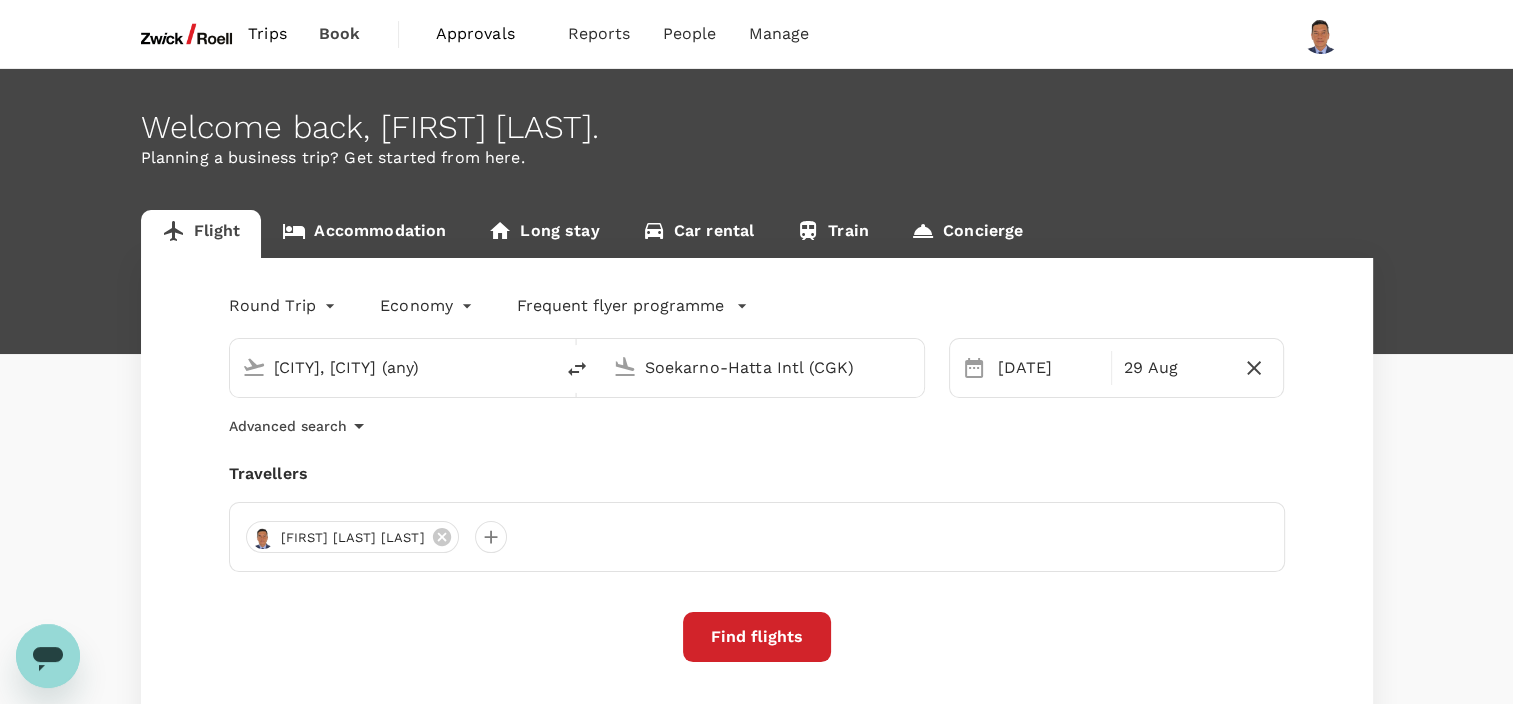 type 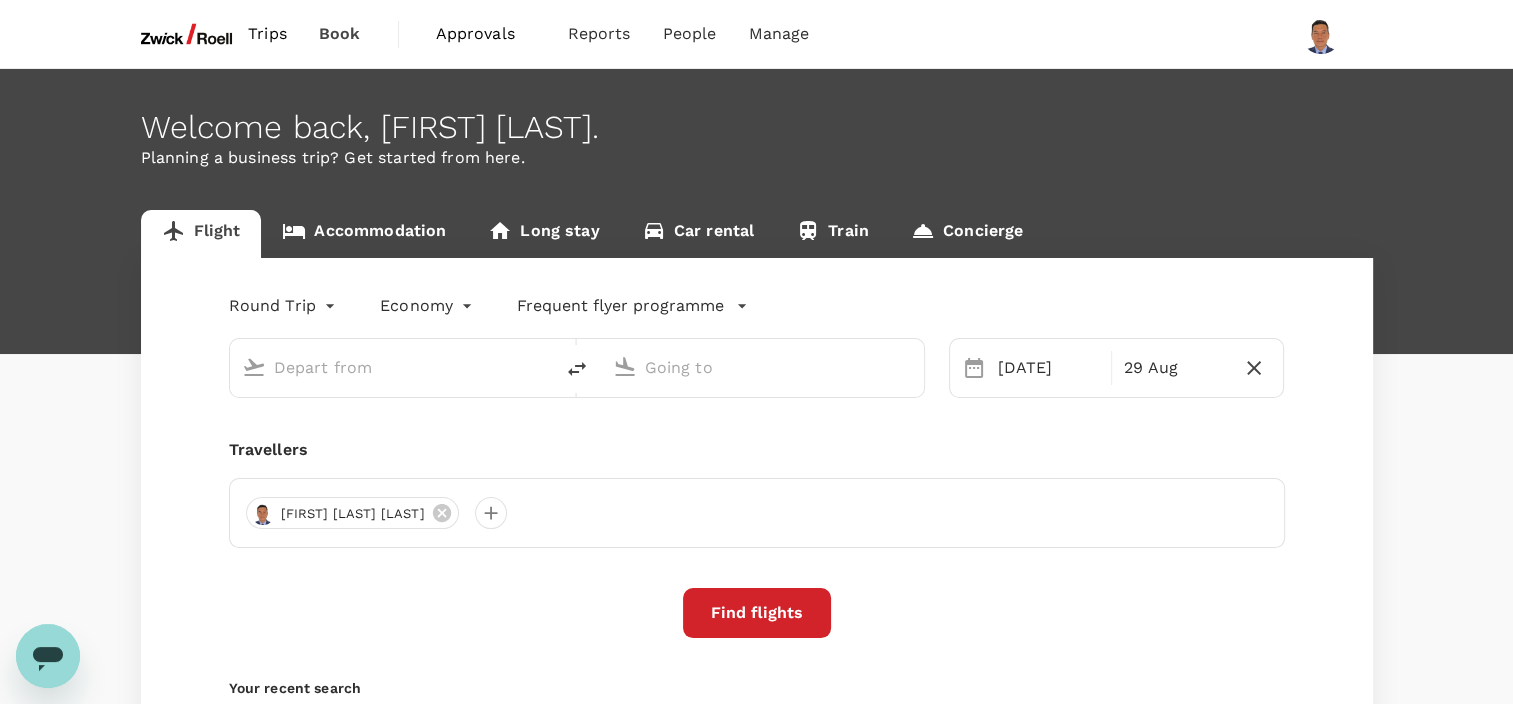 type on "[CITY], [CITY] (any)" 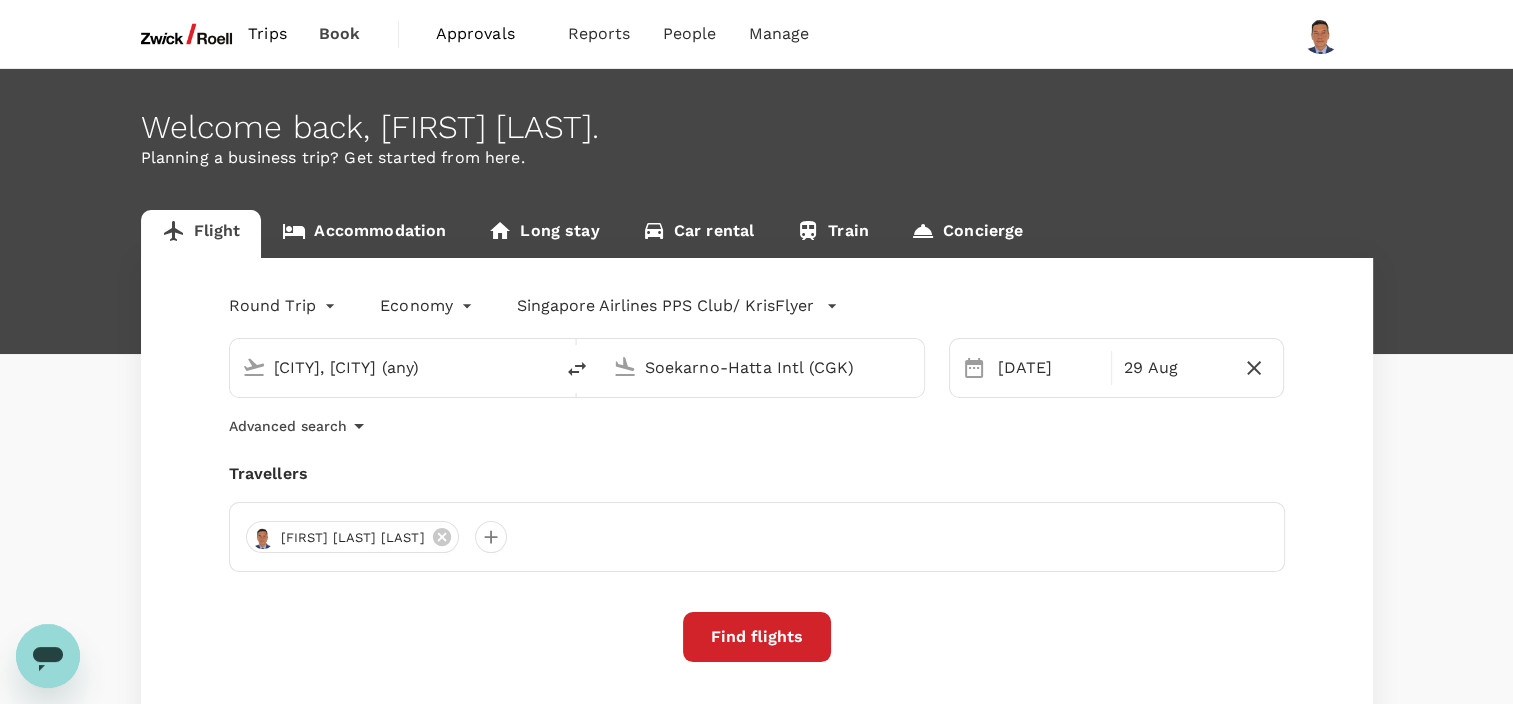 click on "Find flights" at bounding box center [757, 637] 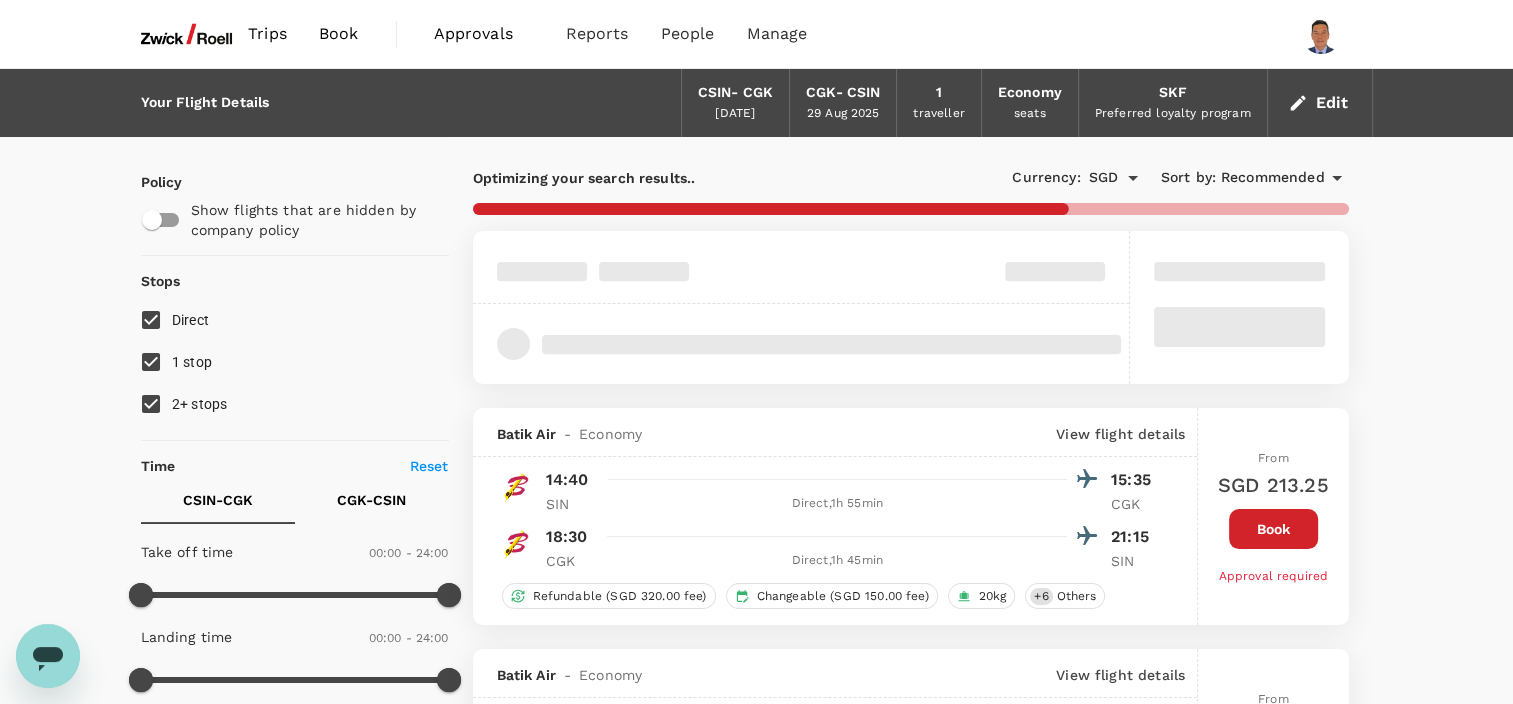 type on "830" 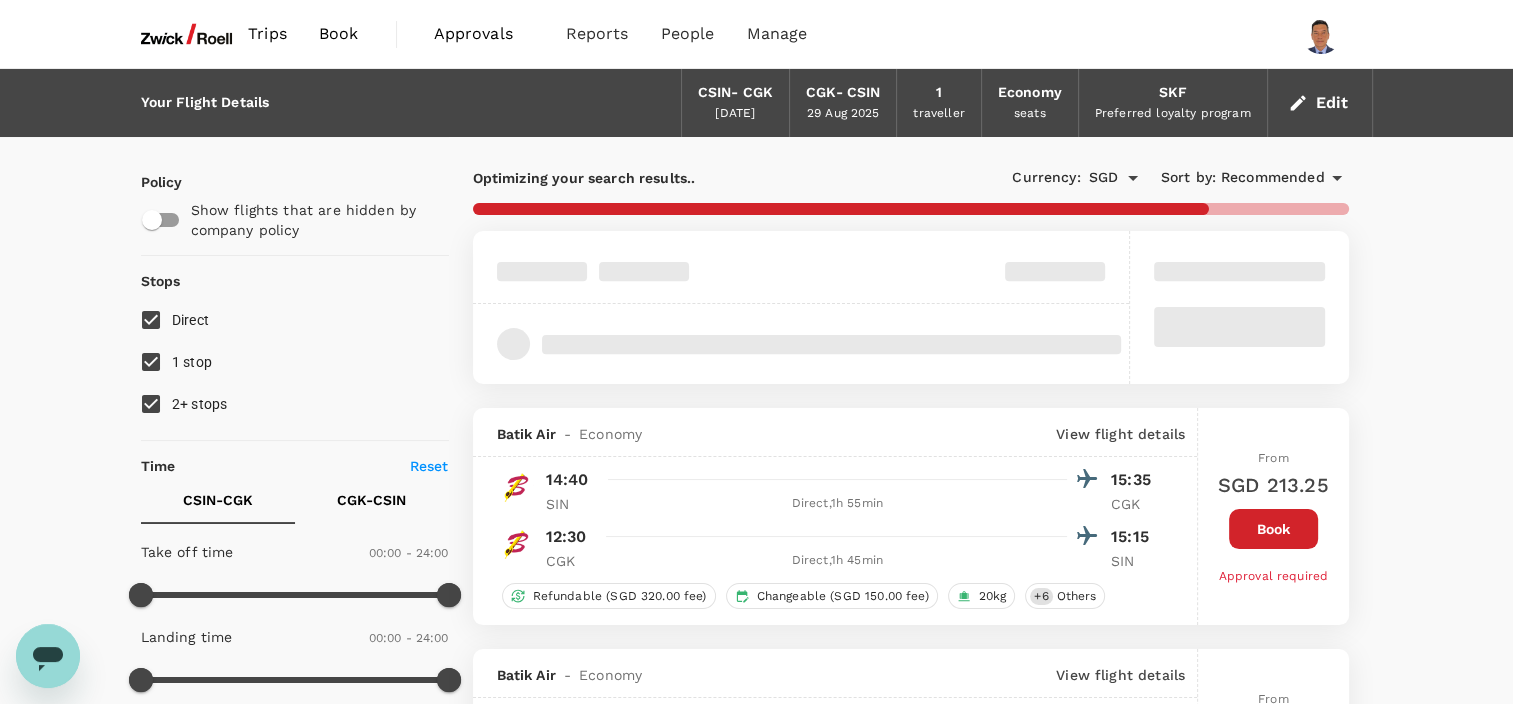 click on "1 stop" at bounding box center [151, 362] 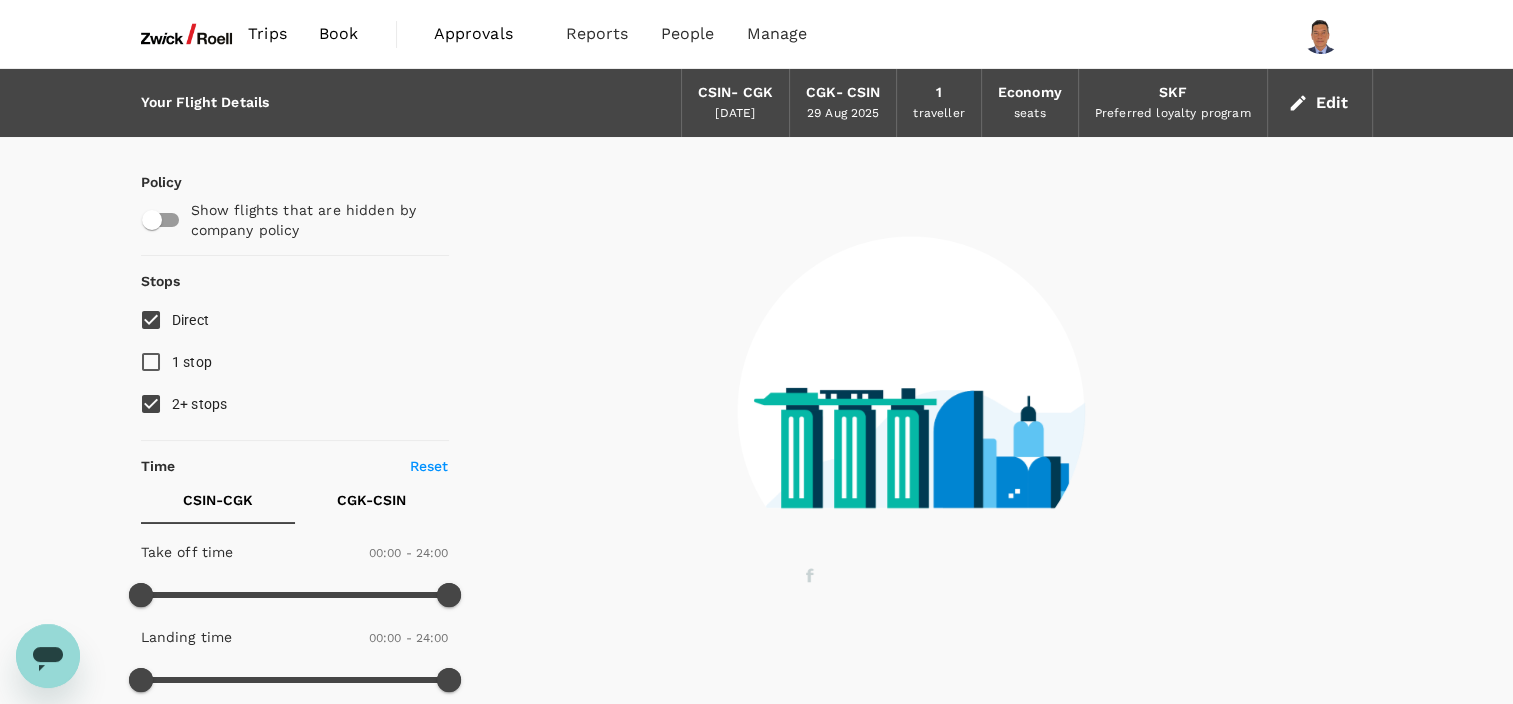 click on "2+ stops" at bounding box center [151, 404] 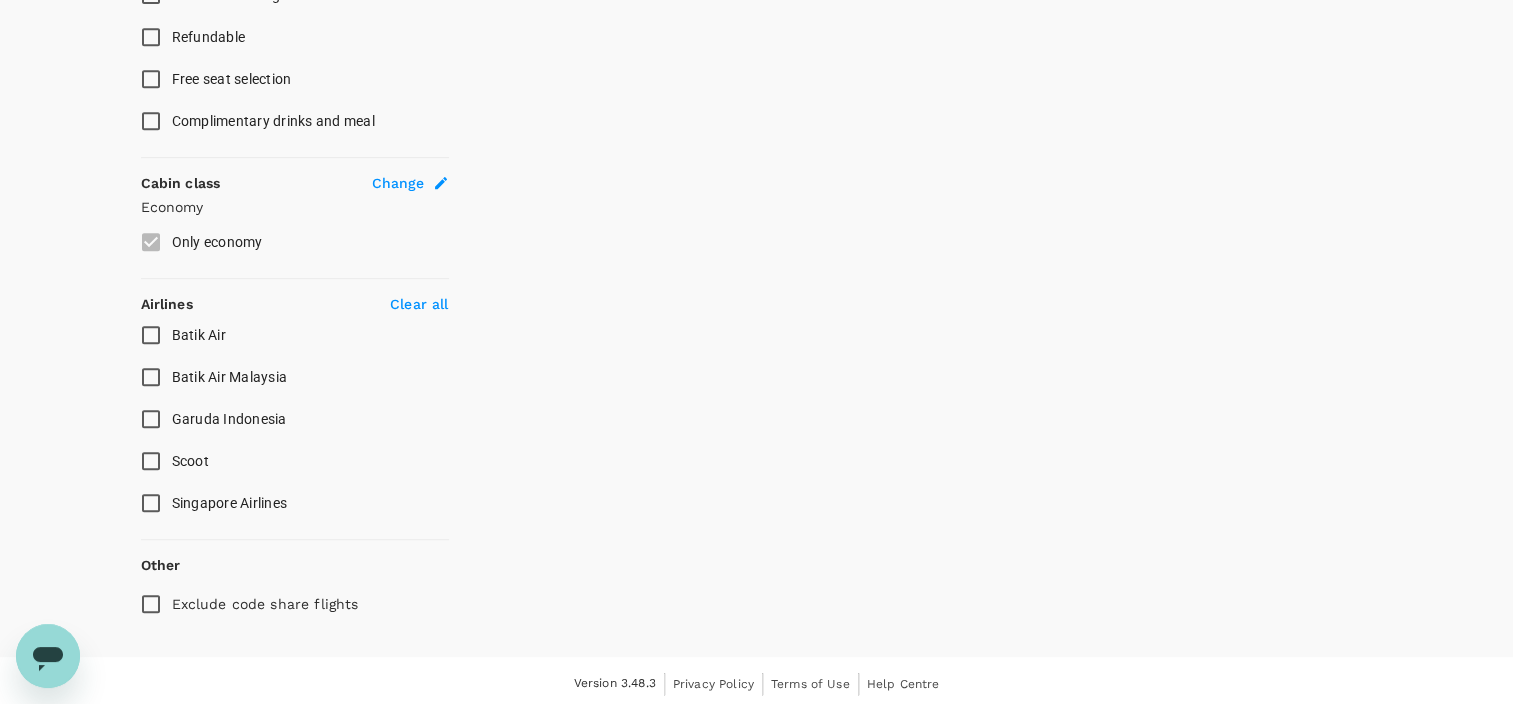 scroll, scrollTop: 942, scrollLeft: 0, axis: vertical 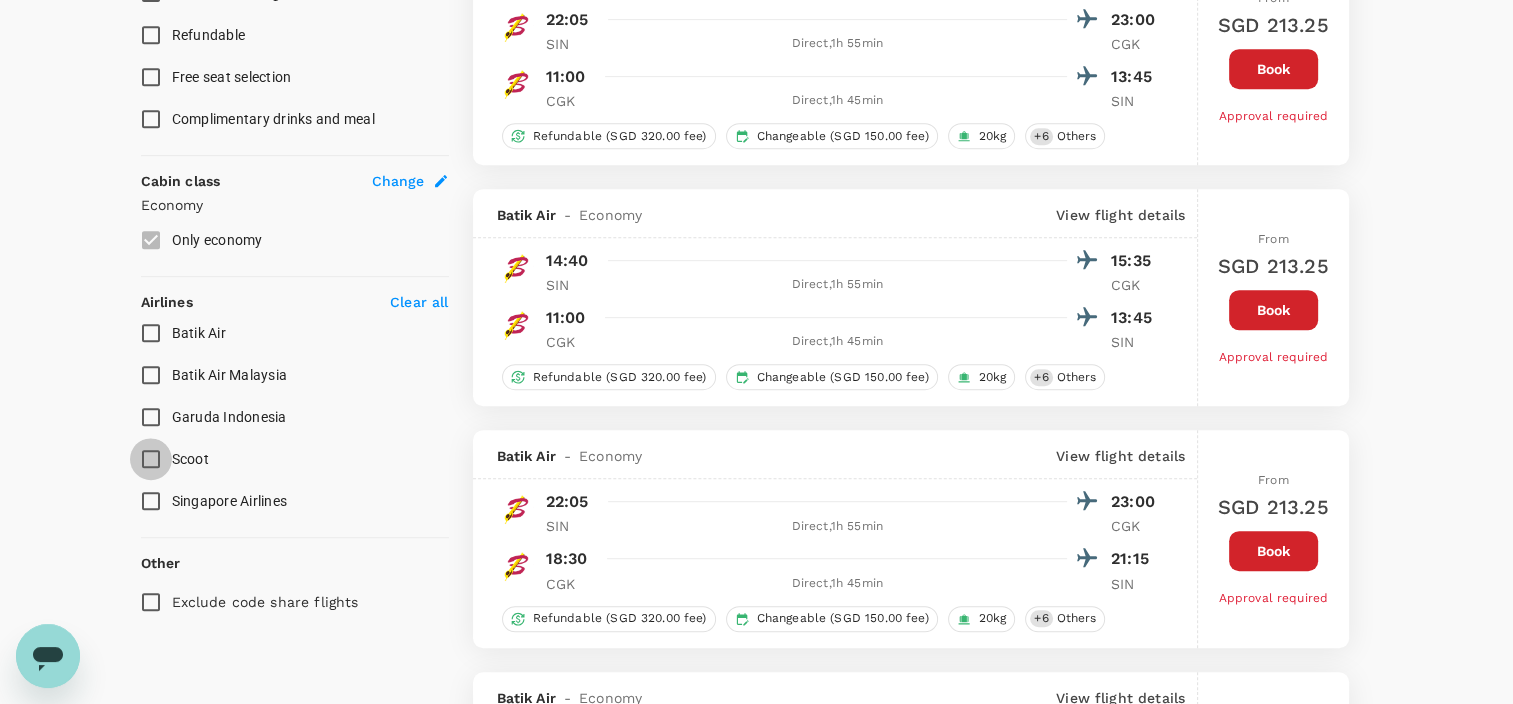 click on "Scoot" at bounding box center (151, 459) 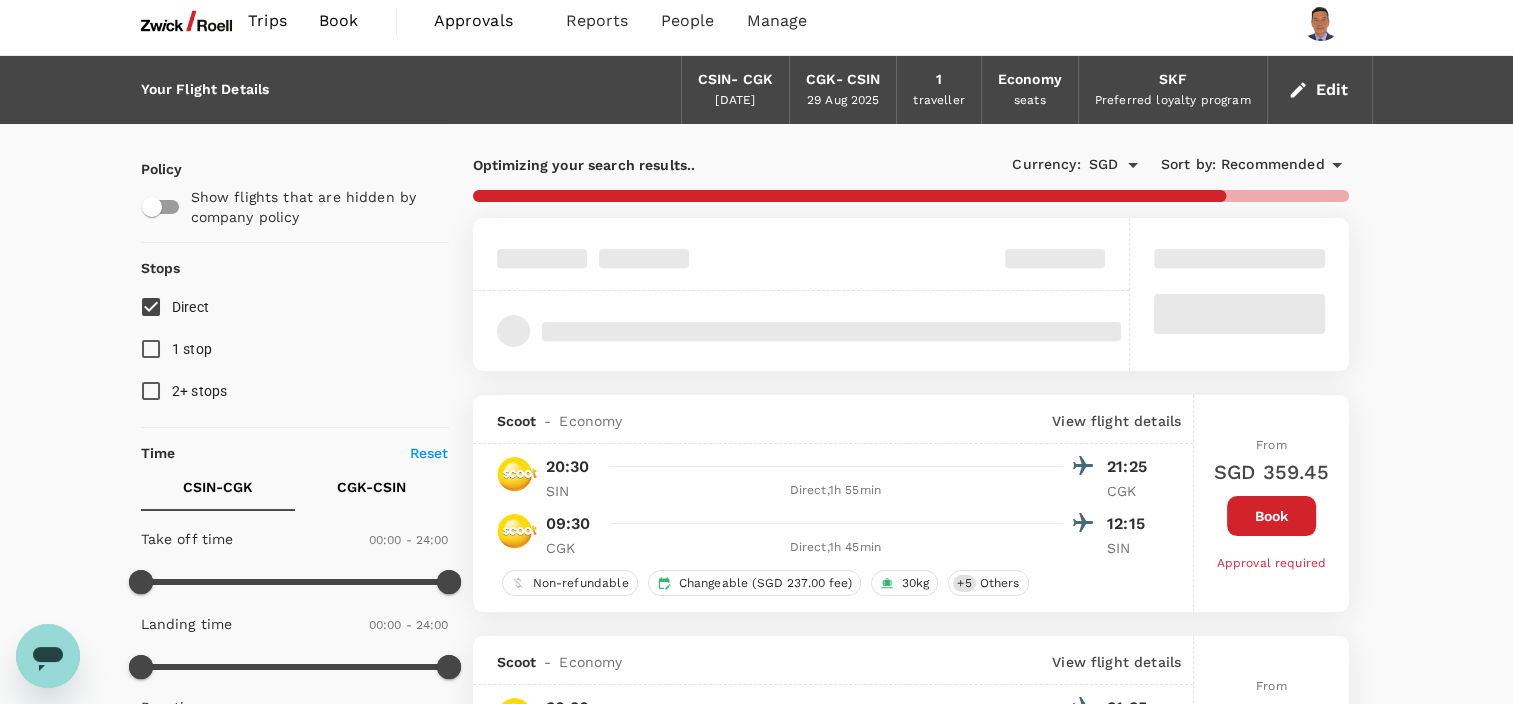 scroll, scrollTop: 100, scrollLeft: 0, axis: vertical 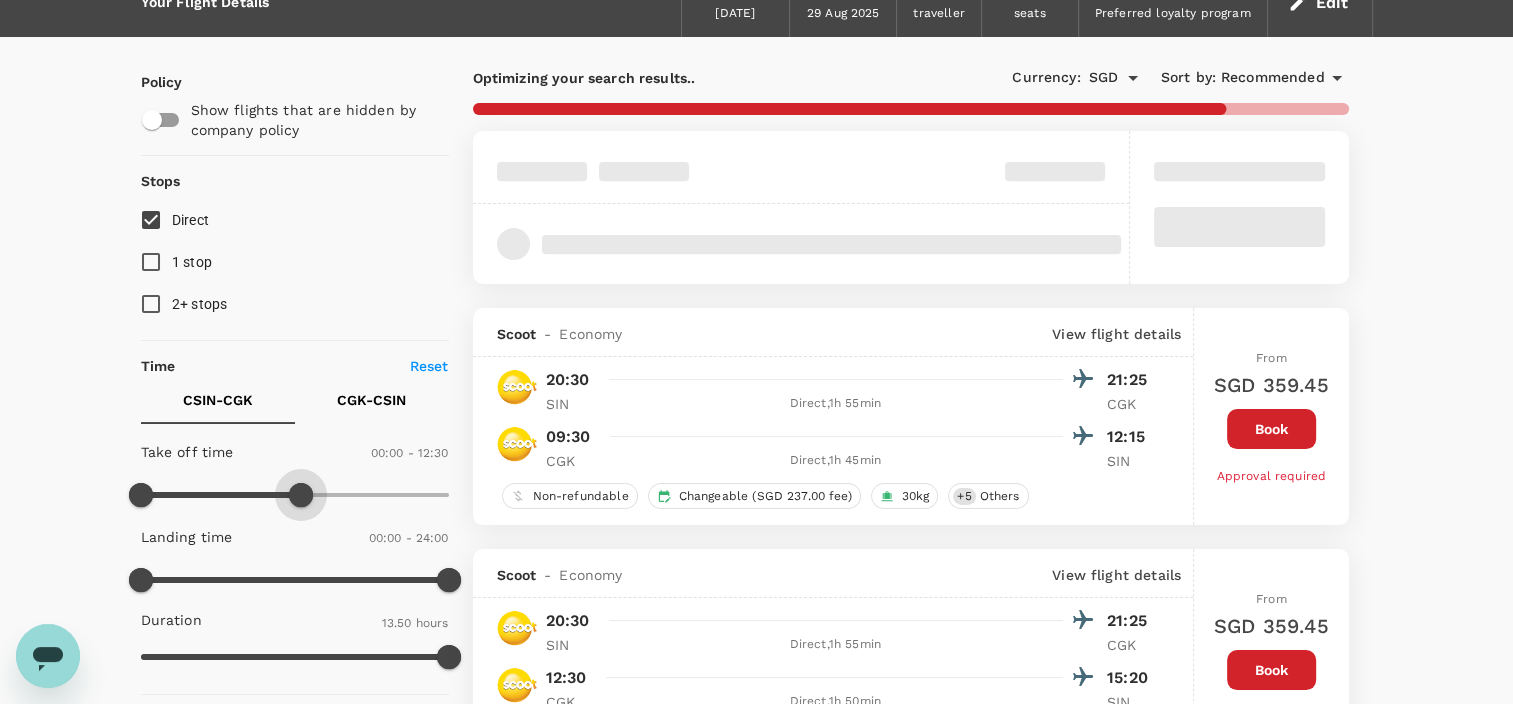 type on "690" 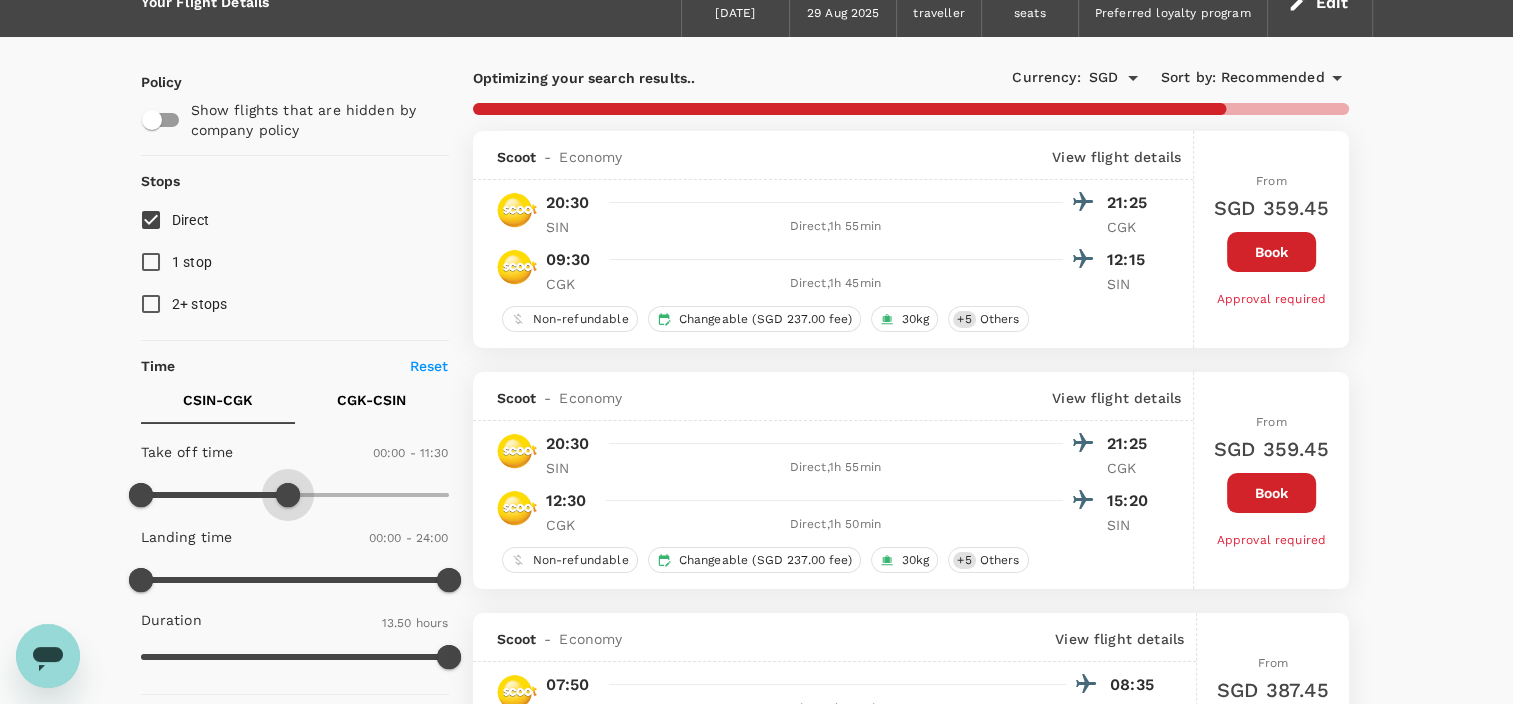 drag, startPoint x: 443, startPoint y: 495, endPoint x: 285, endPoint y: 496, distance: 158.00316 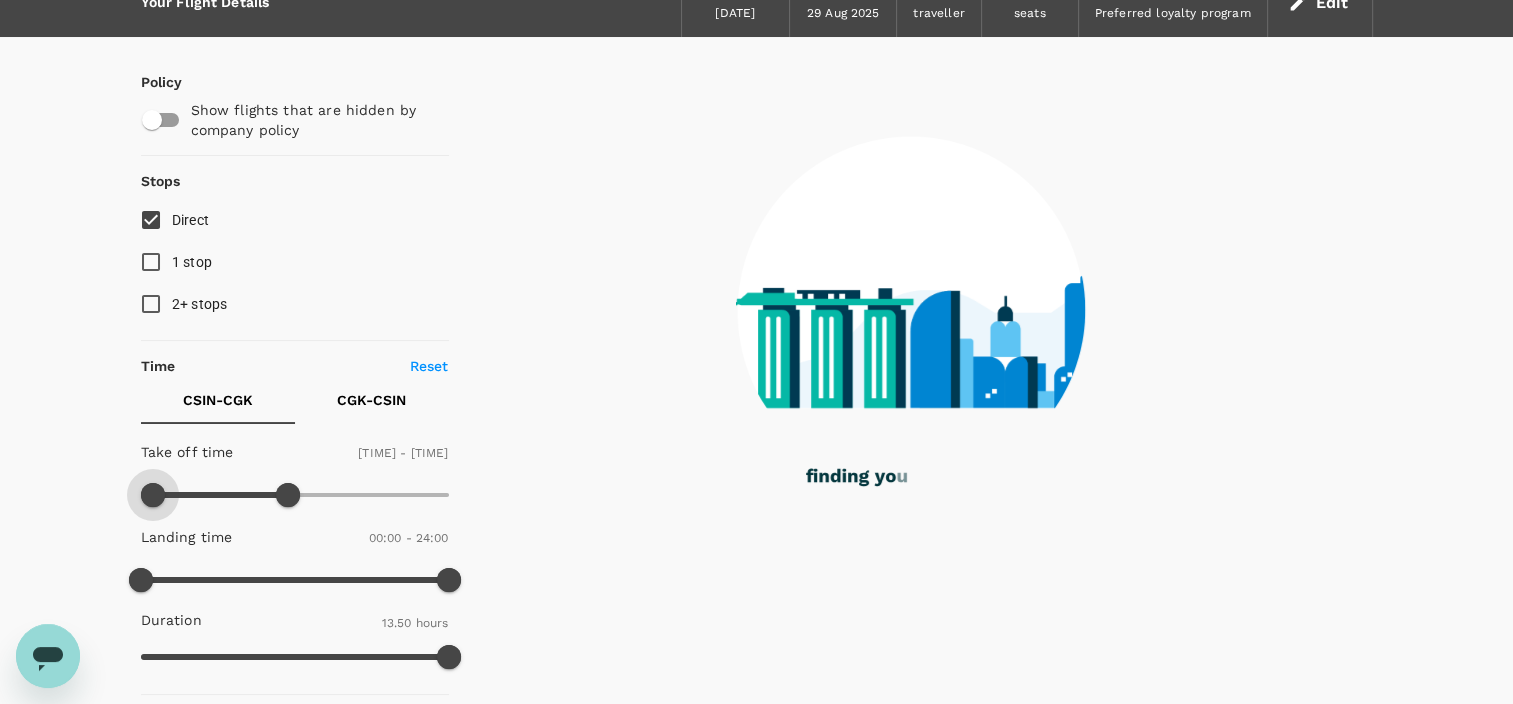 type on "240" 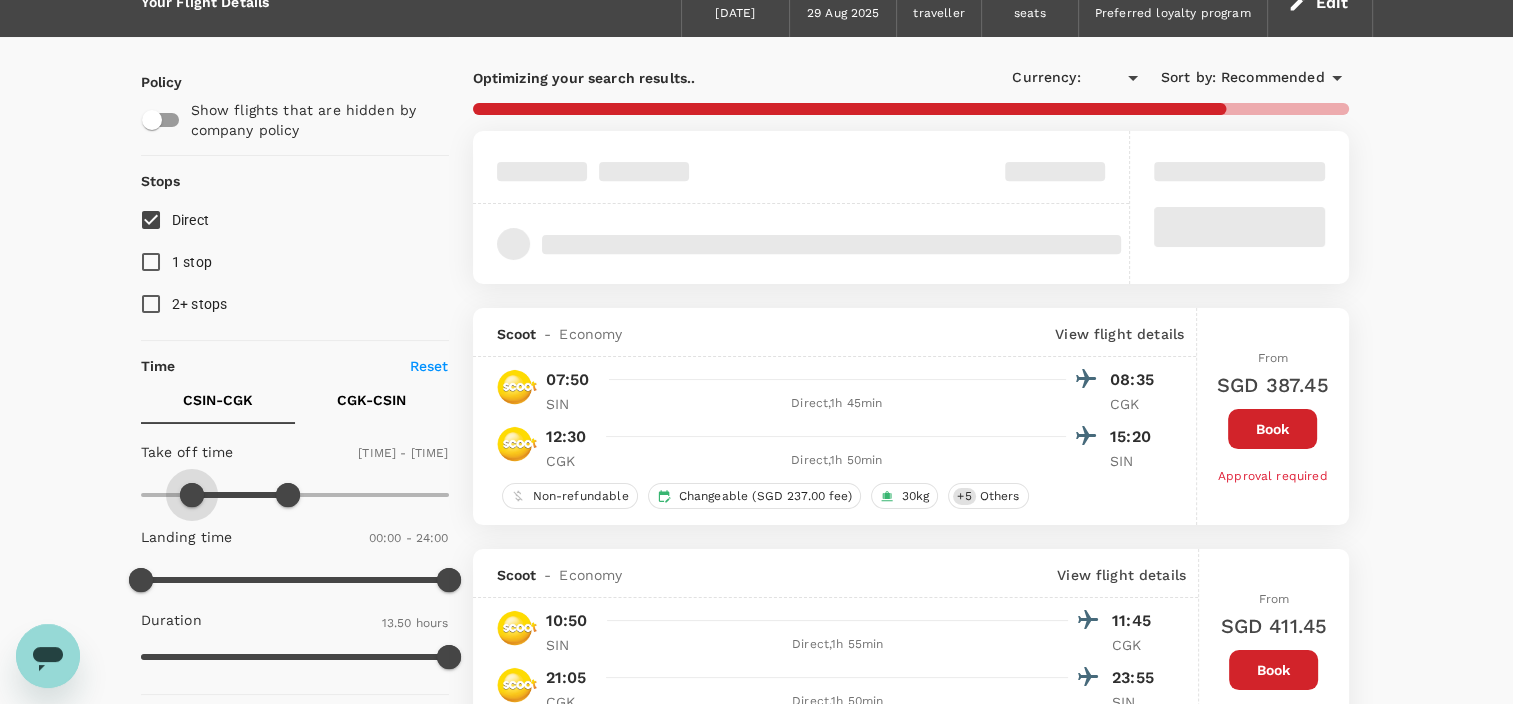 type on "SGD" 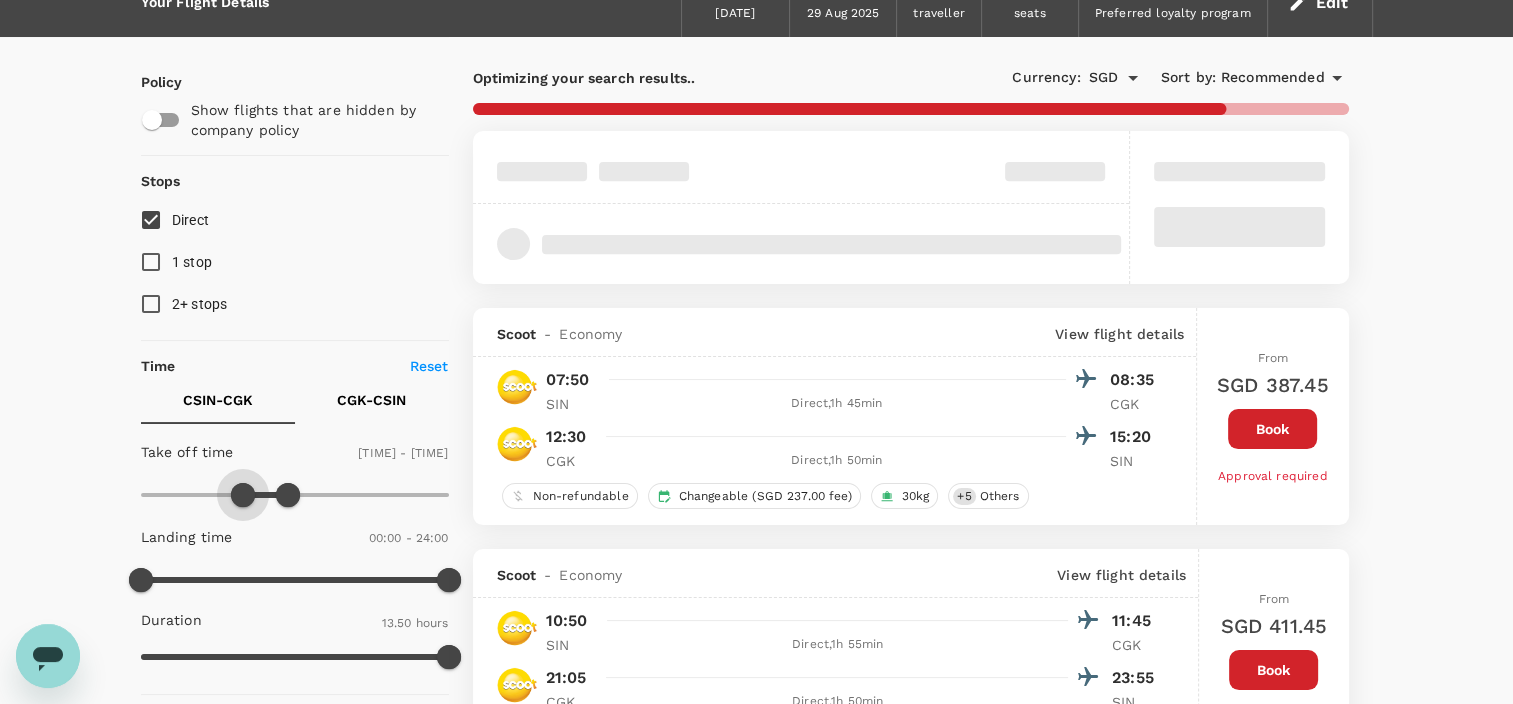 type on "510" 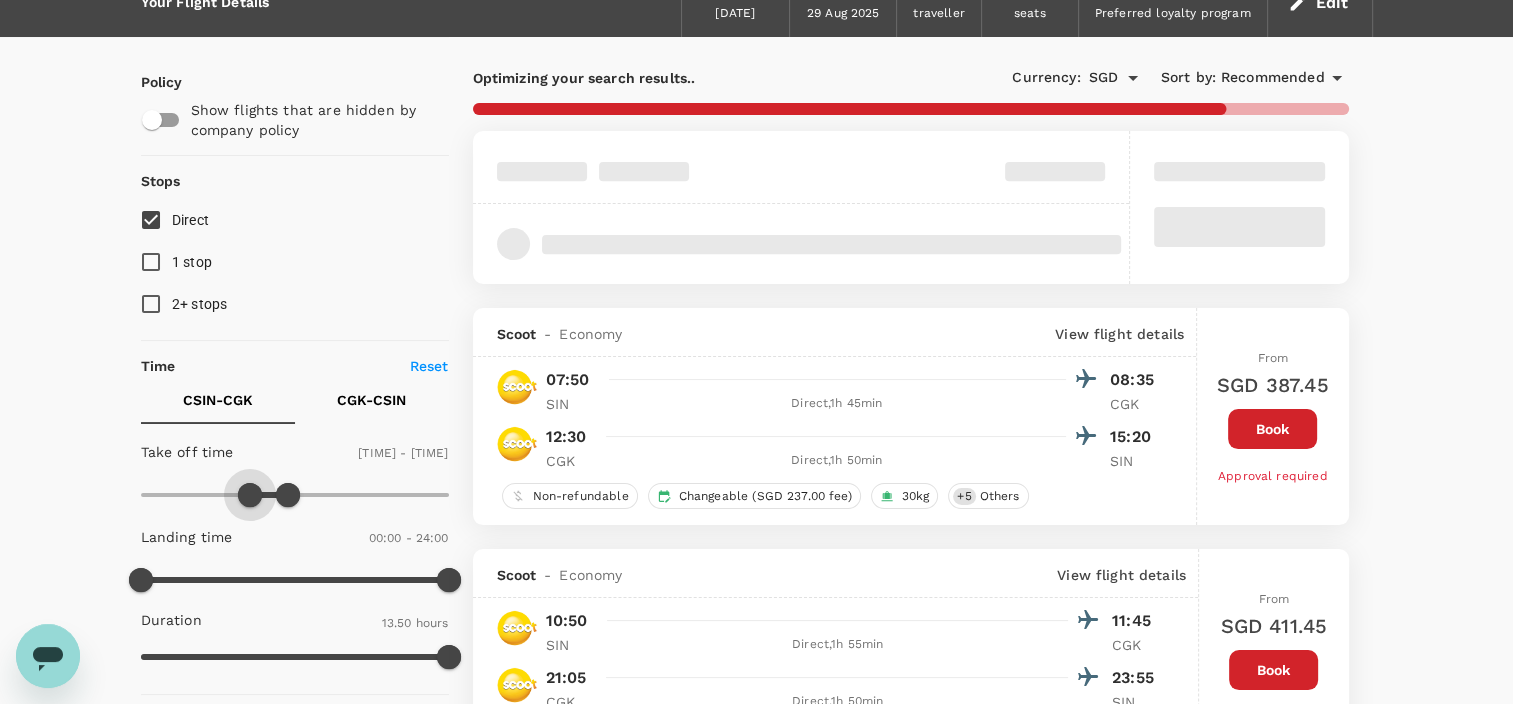 drag, startPoint x: 142, startPoint y: 493, endPoint x: 252, endPoint y: 498, distance: 110.11358 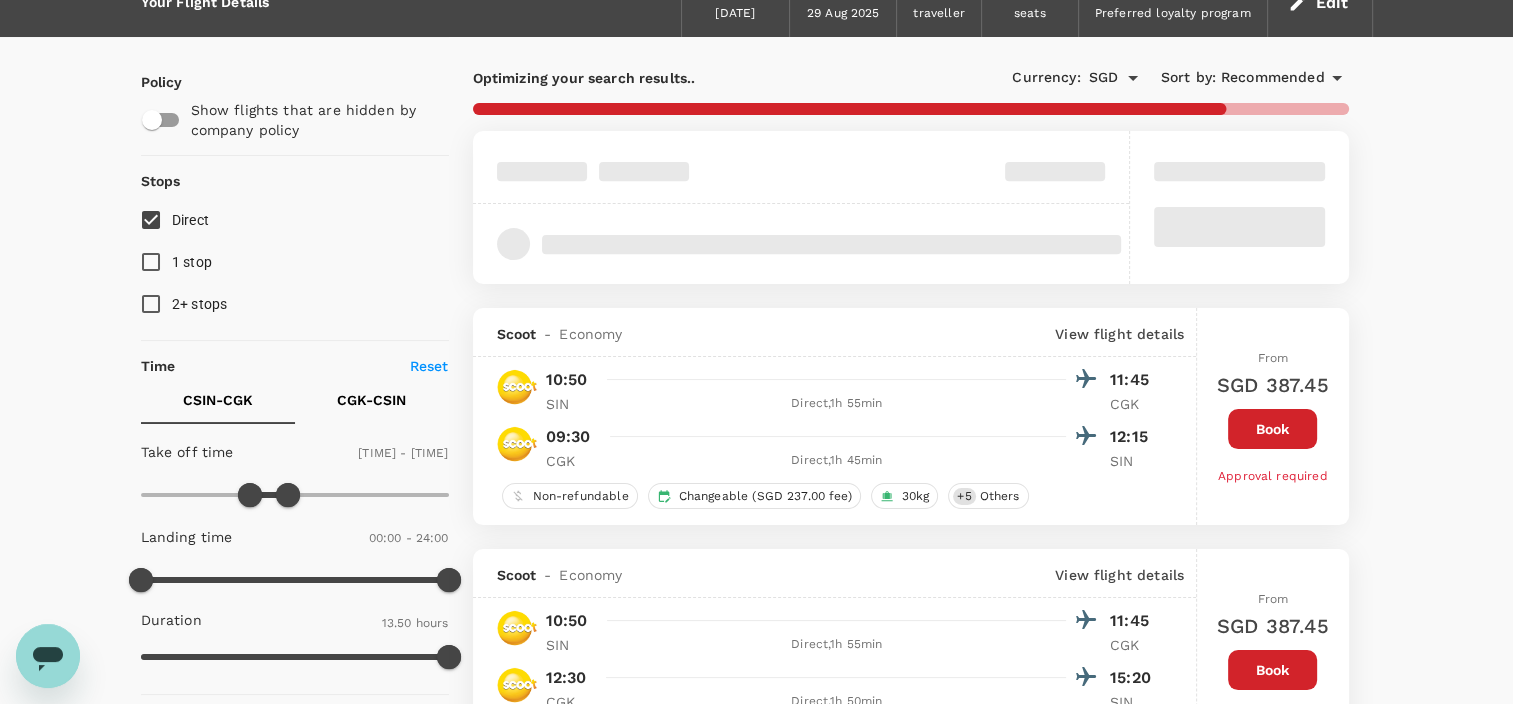 click on "CGK - CSIN" at bounding box center [371, 400] 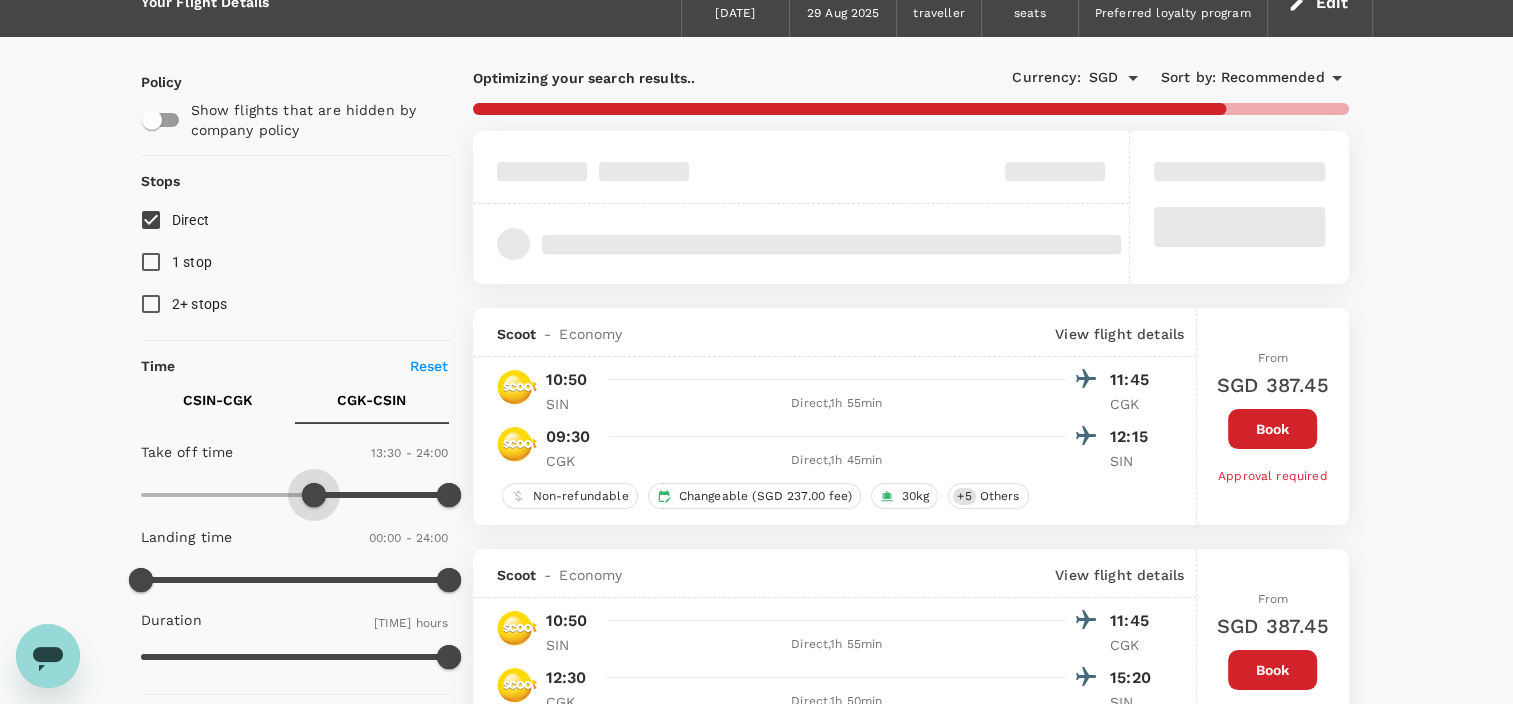 type on "840" 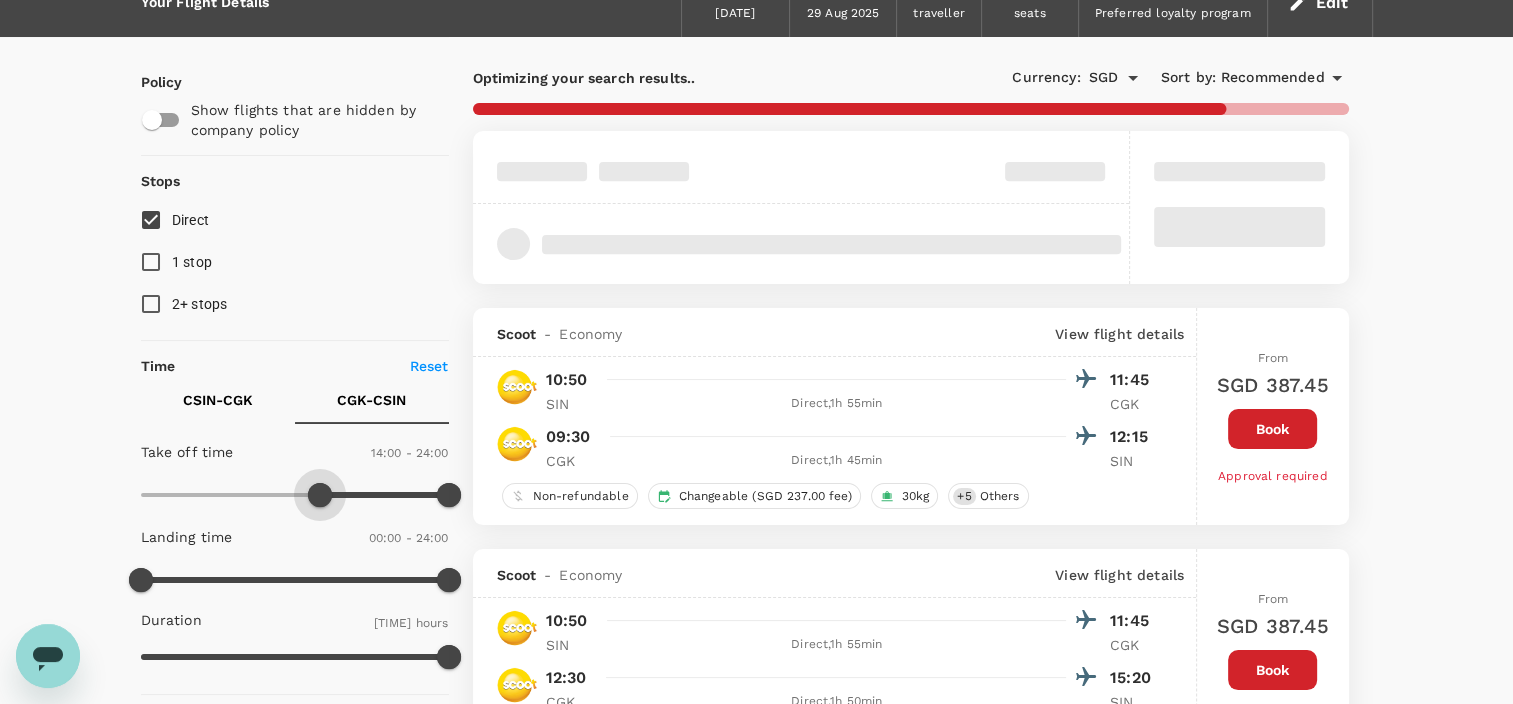 drag, startPoint x: 140, startPoint y: 496, endPoint x: 317, endPoint y: 499, distance: 177.02542 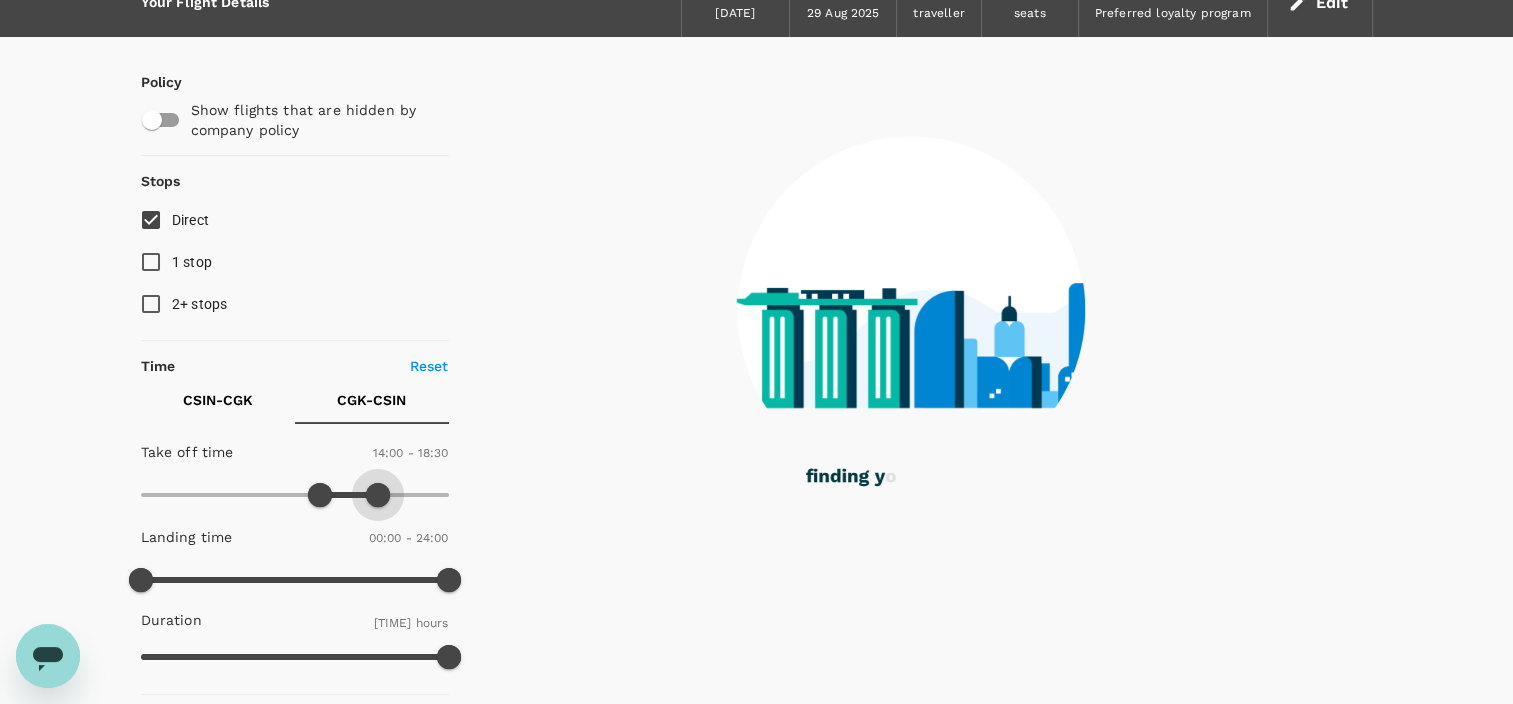 type on "1080" 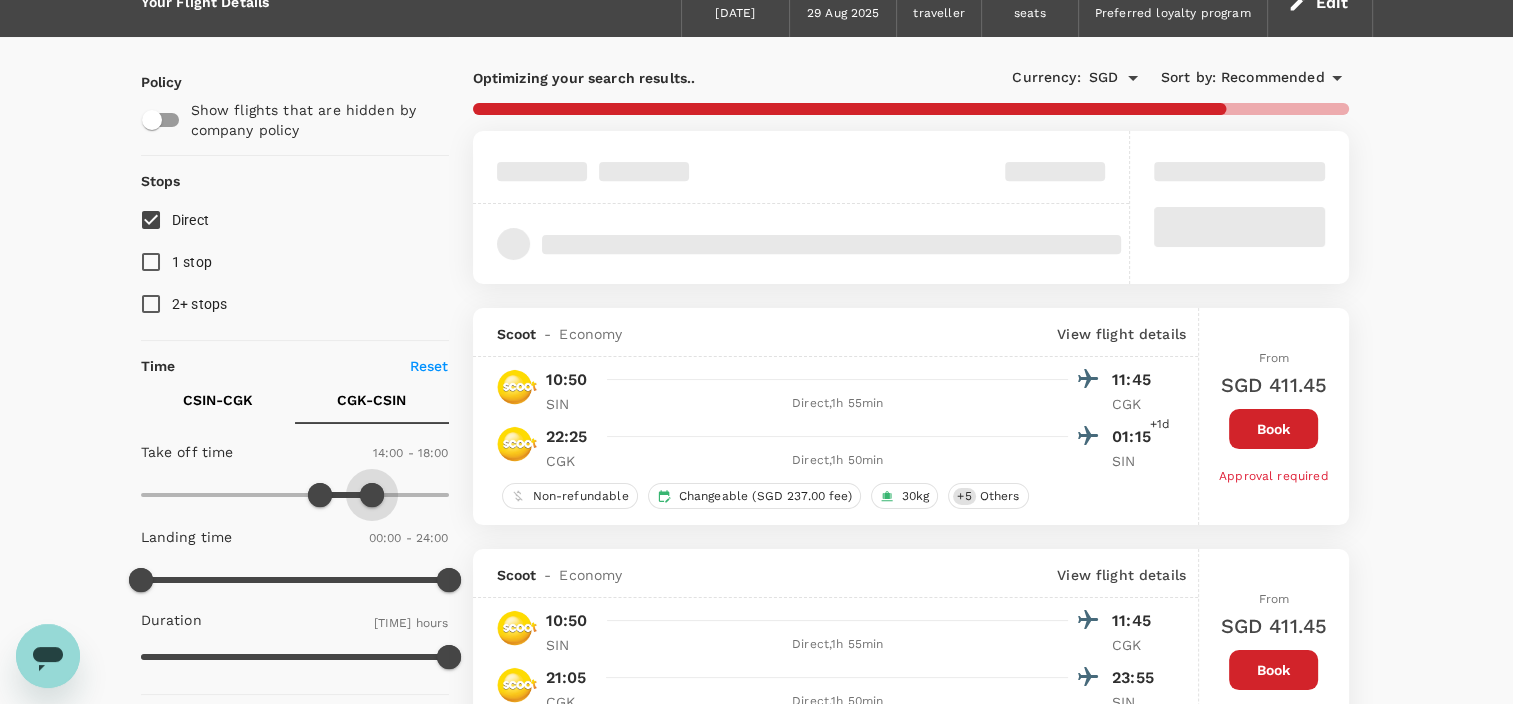 drag, startPoint x: 447, startPoint y: 495, endPoint x: 372, endPoint y: 500, distance: 75.16648 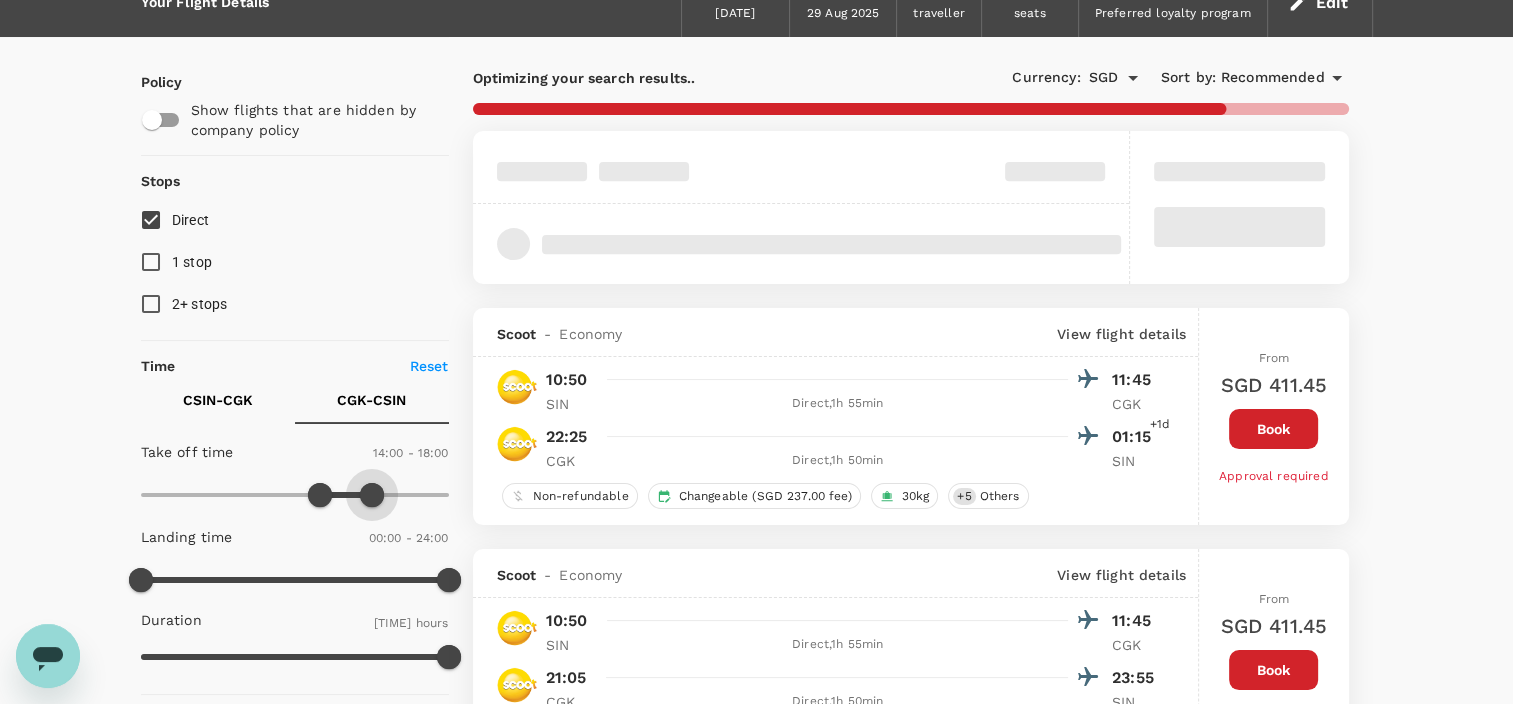 click at bounding box center [372, 495] 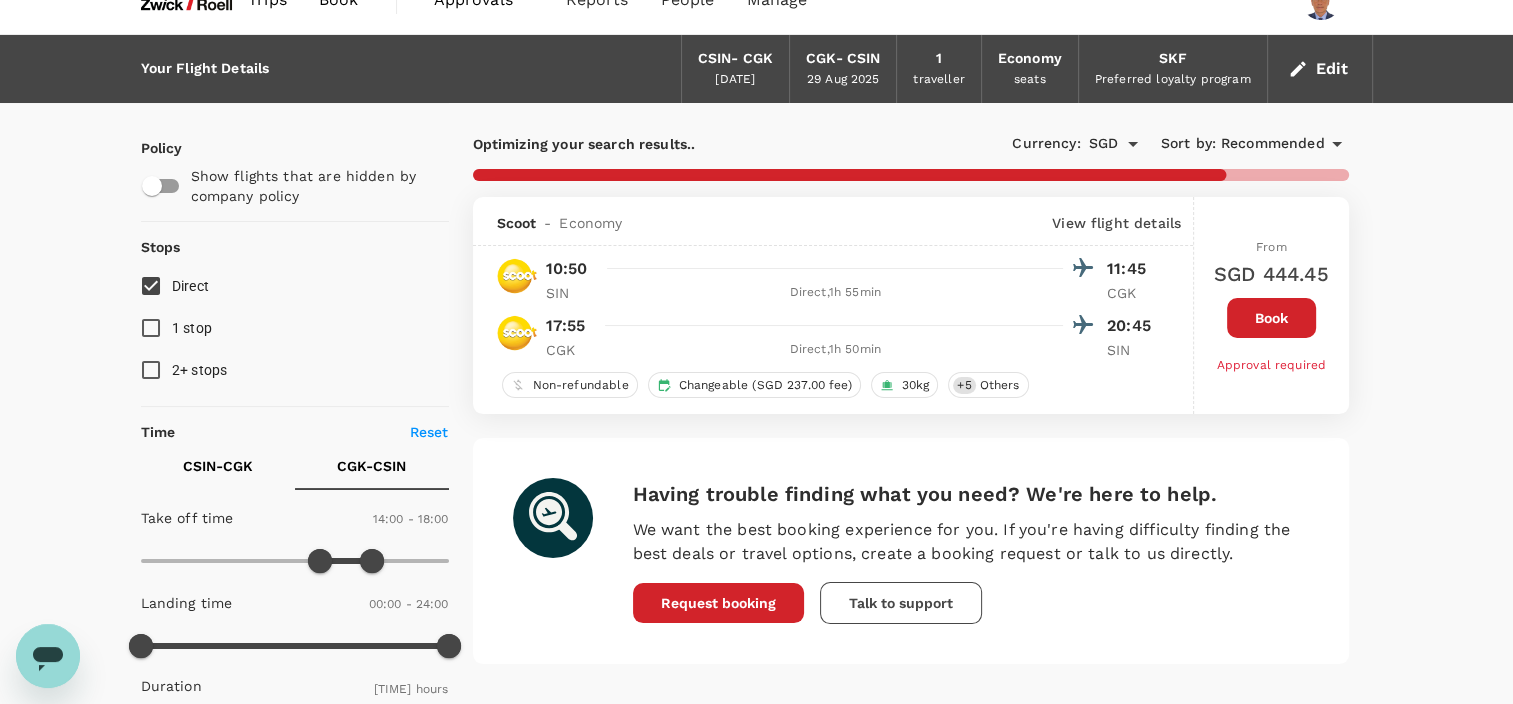 scroll, scrollTop: 0, scrollLeft: 0, axis: both 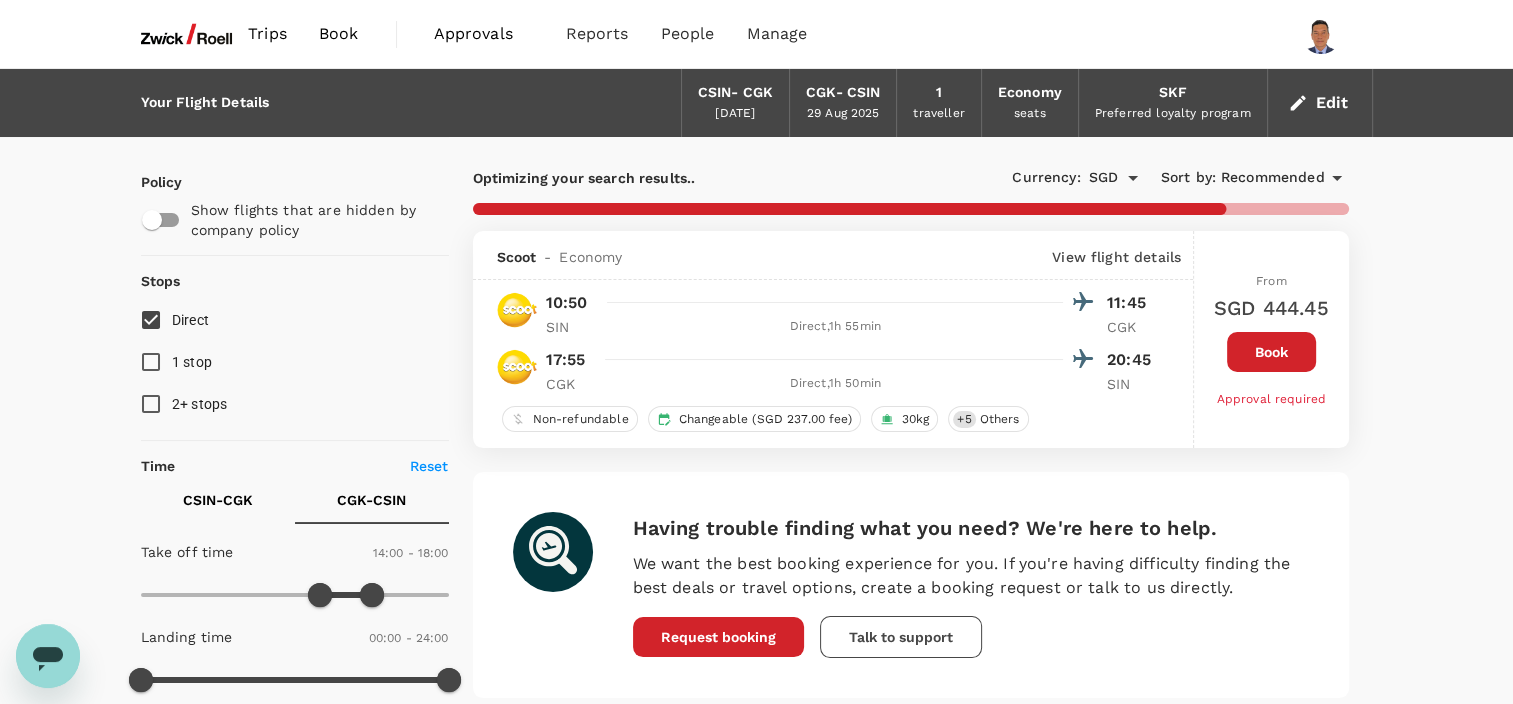 checkbox on "false" 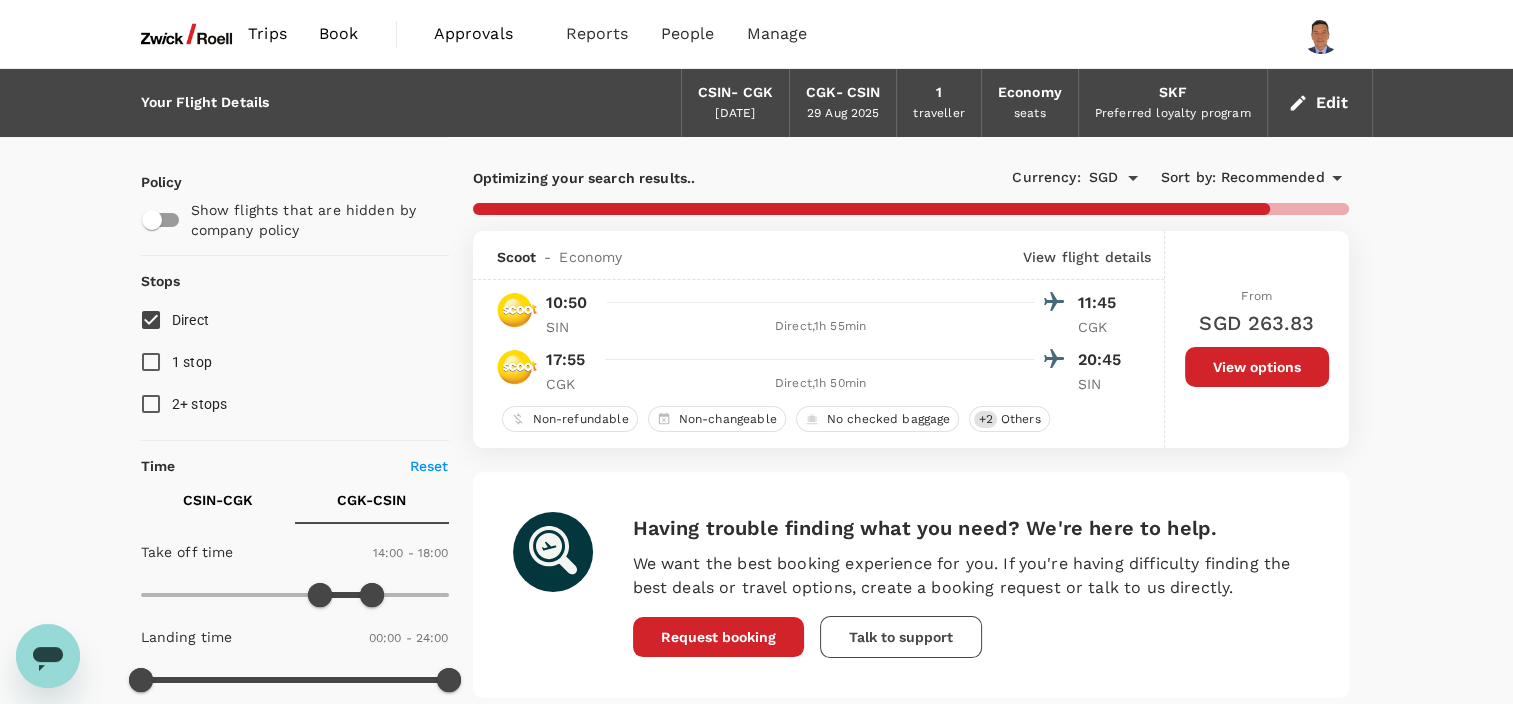 checkbox on "false" 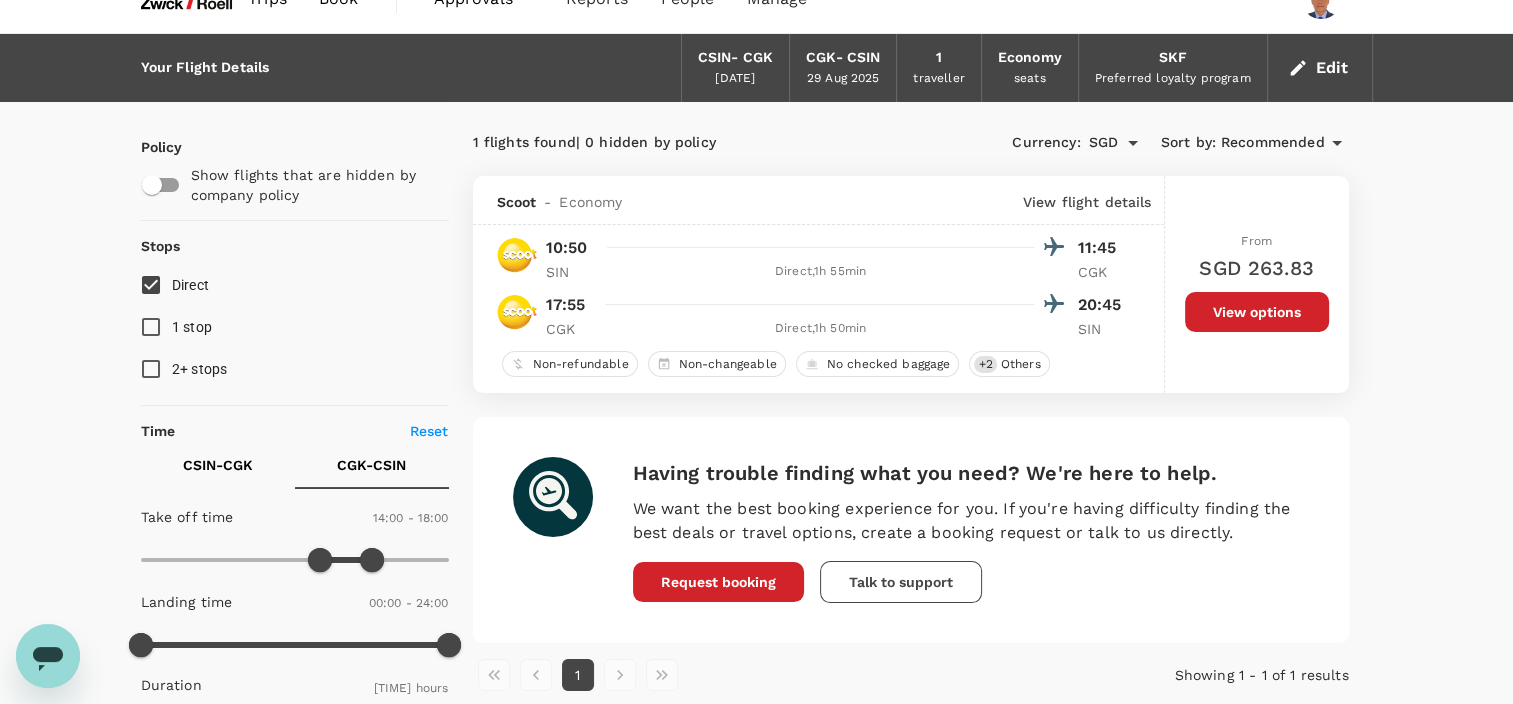 scroll, scrollTop: 0, scrollLeft: 0, axis: both 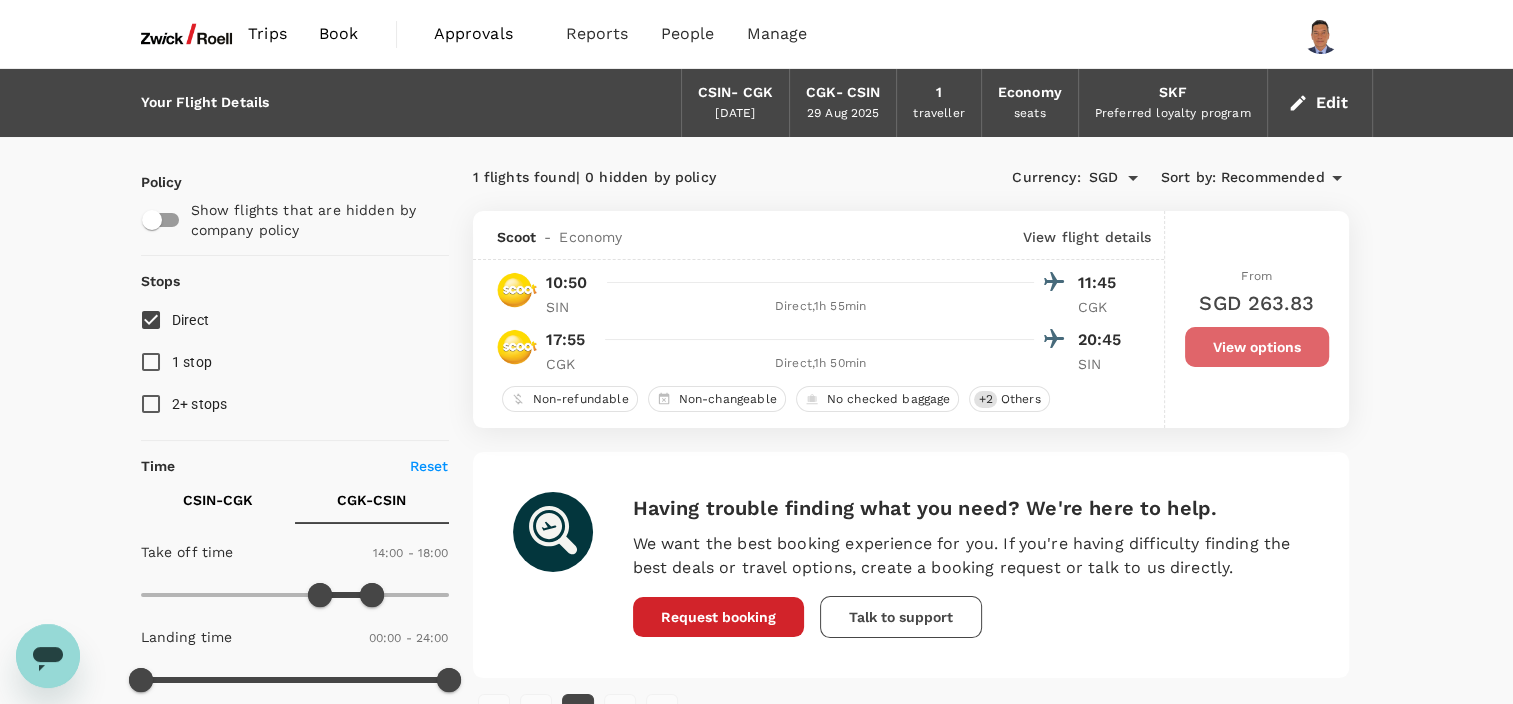 click on "View options" at bounding box center (1257, 347) 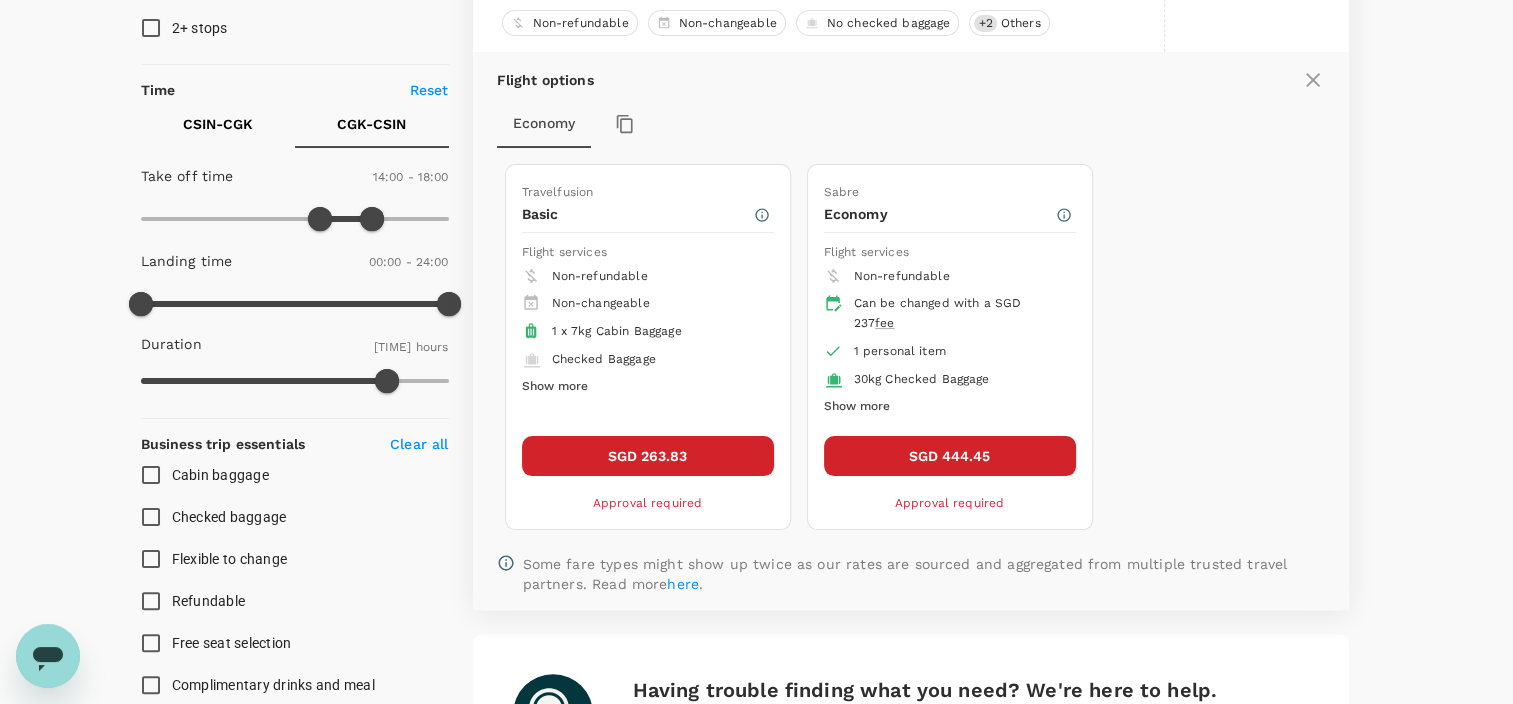 scroll, scrollTop: 411, scrollLeft: 0, axis: vertical 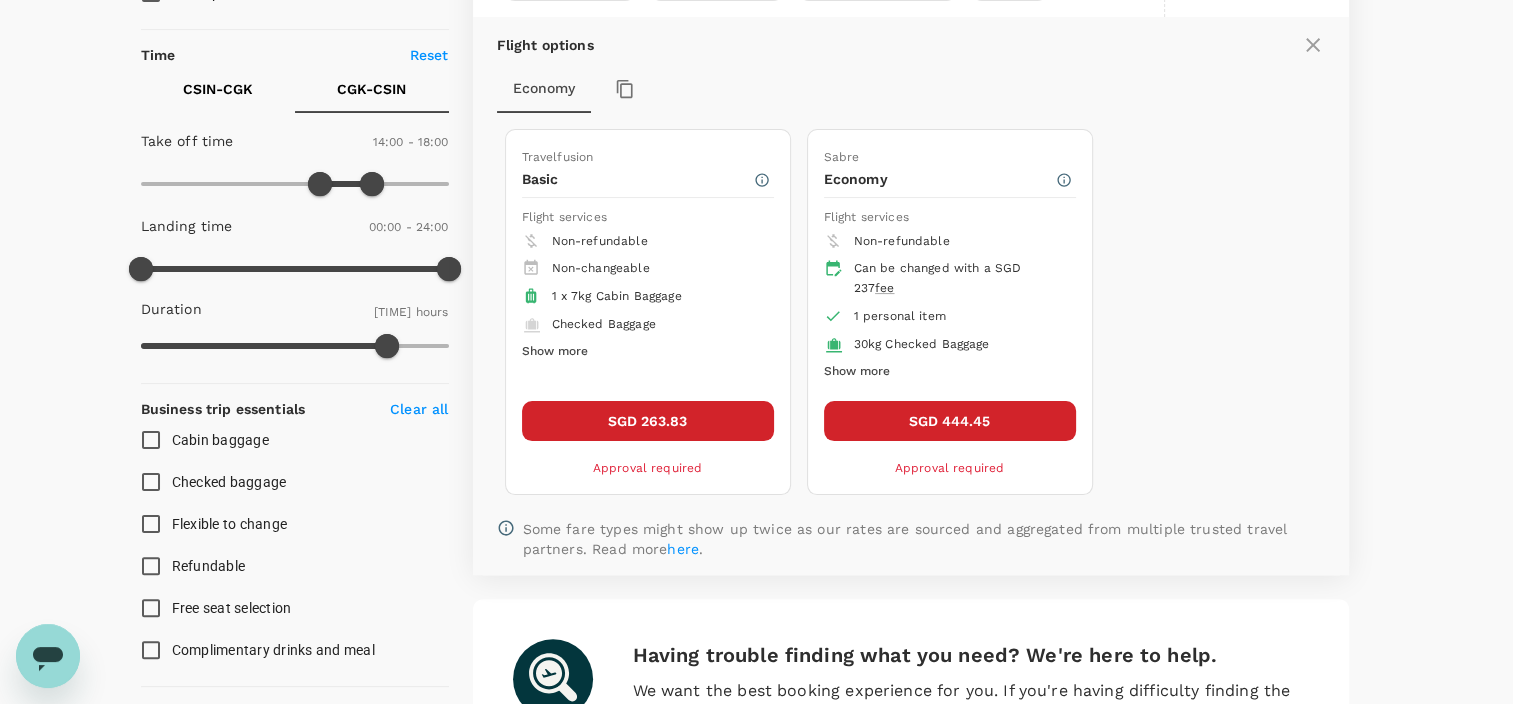 click on "Show more" at bounding box center [555, 352] 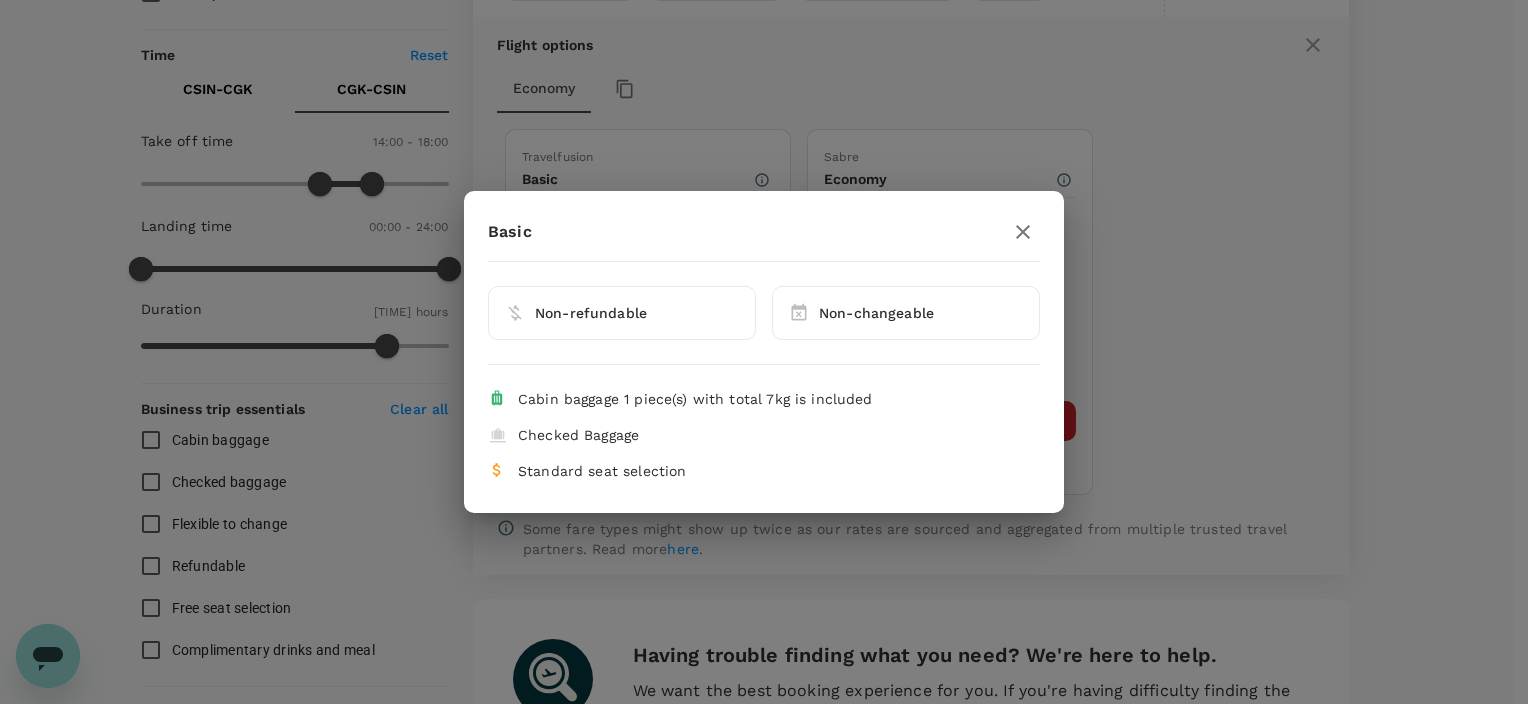 click 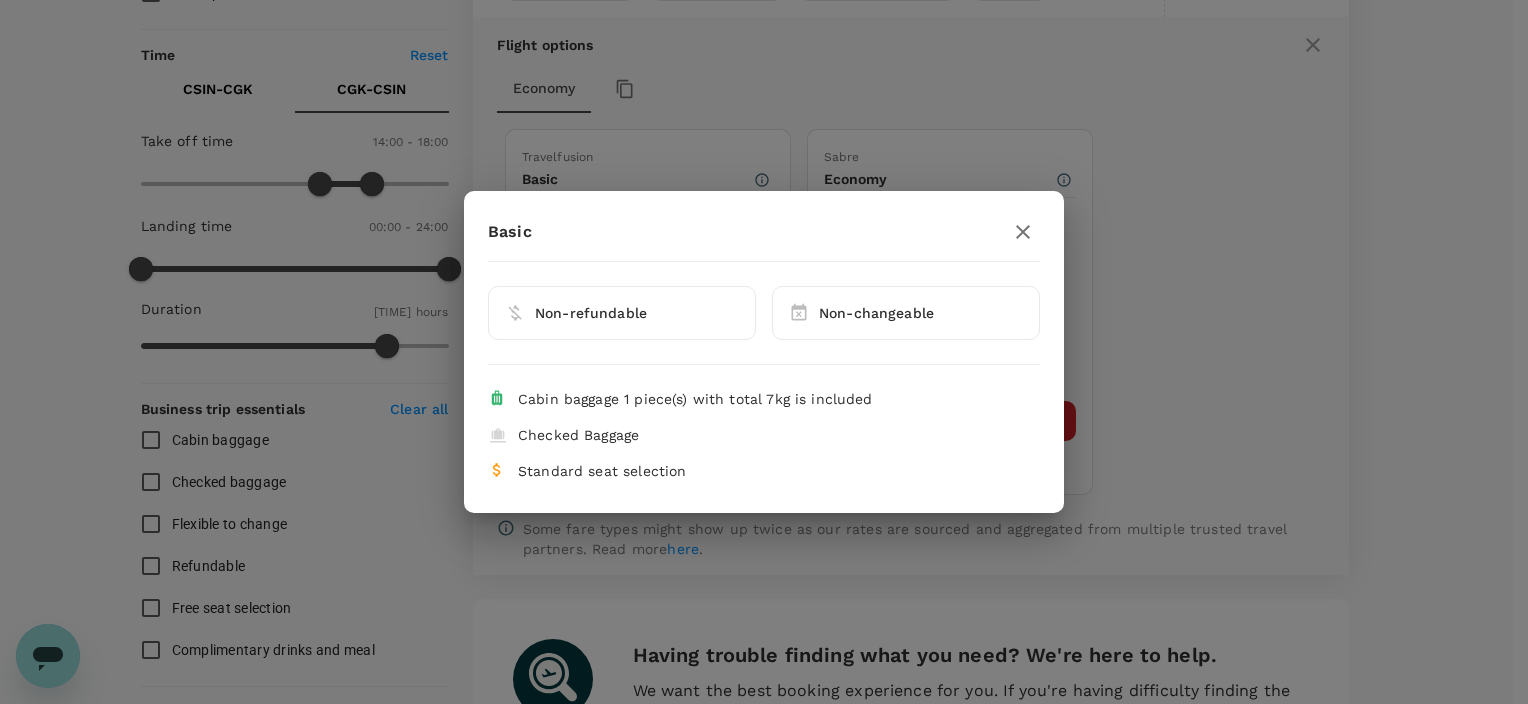 click 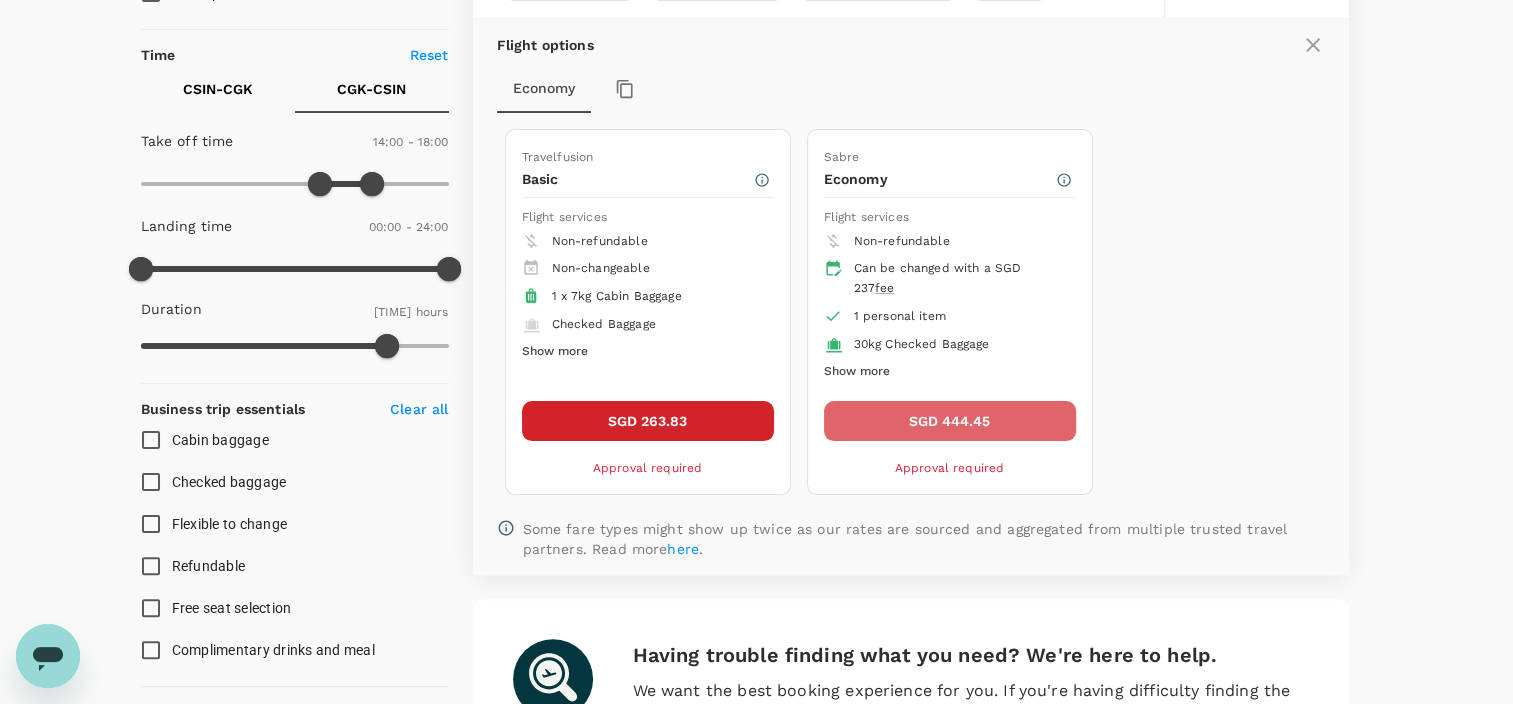 click on "SGD 444.45" at bounding box center [950, 421] 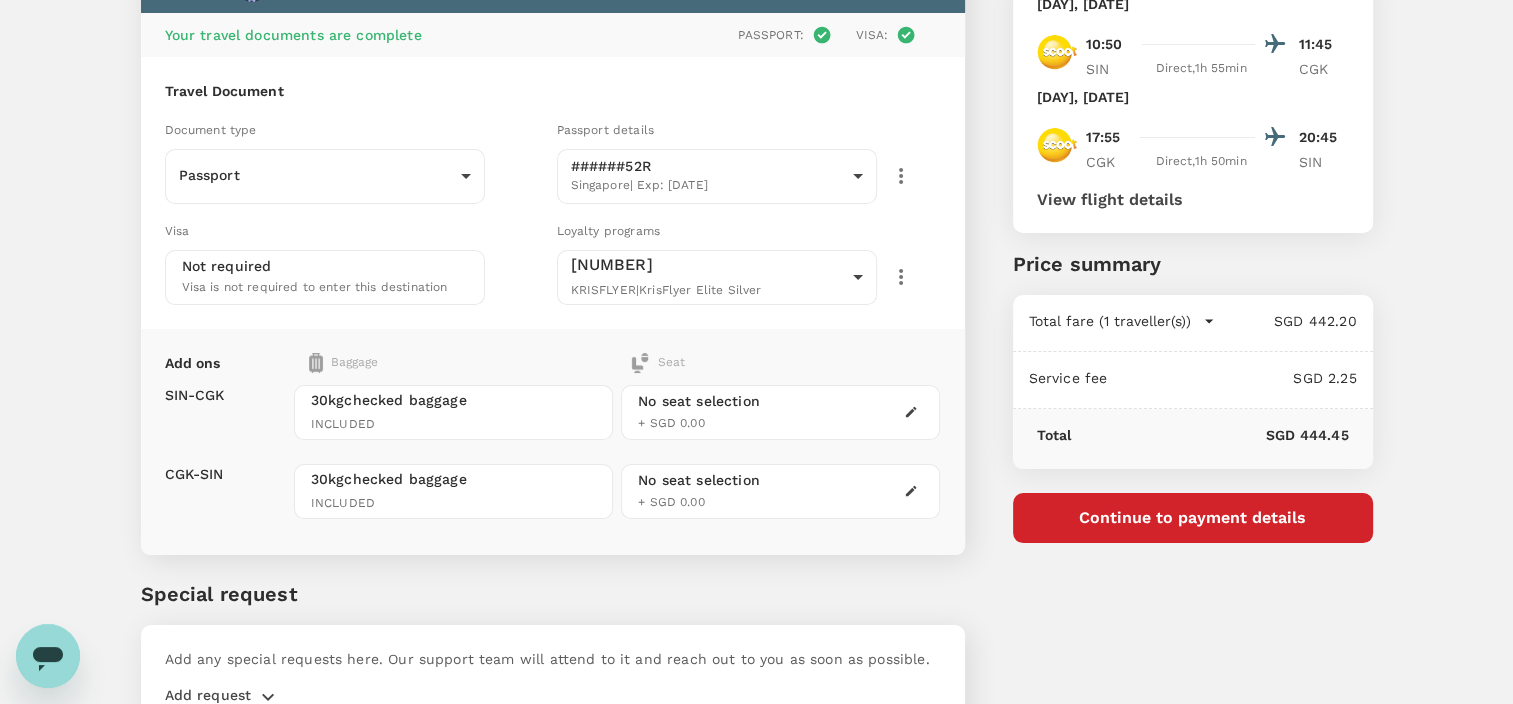 scroll, scrollTop: 200, scrollLeft: 0, axis: vertical 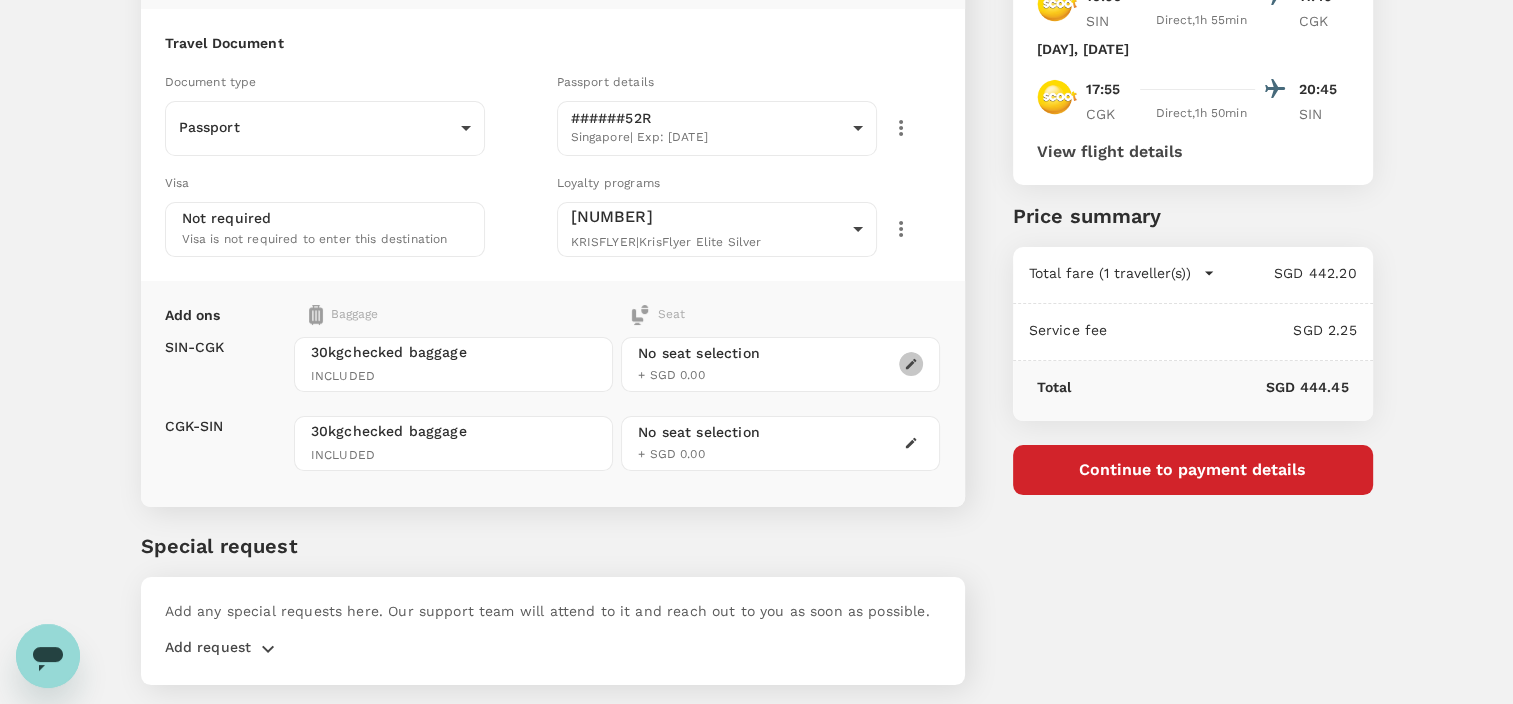 click 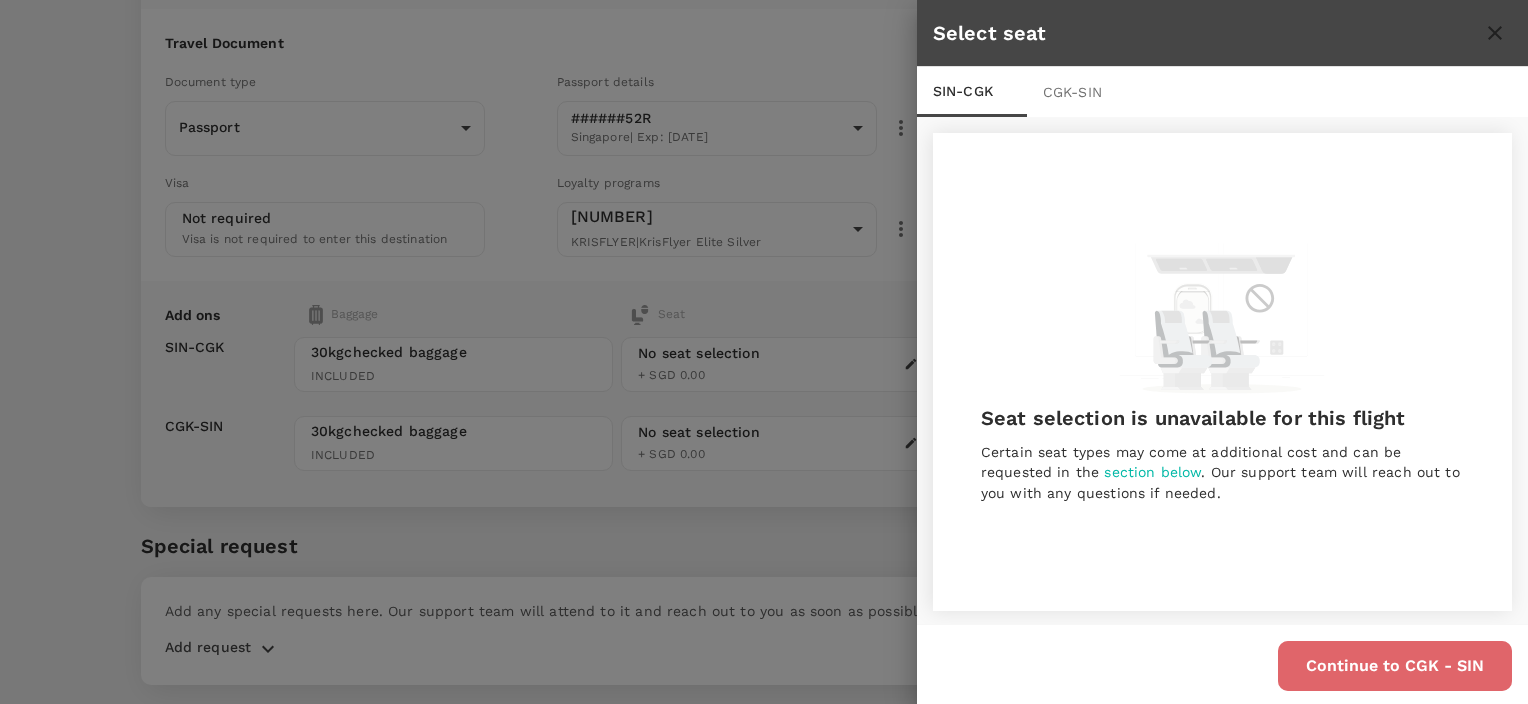click on "Continue to CGK - SIN" at bounding box center (1395, 666) 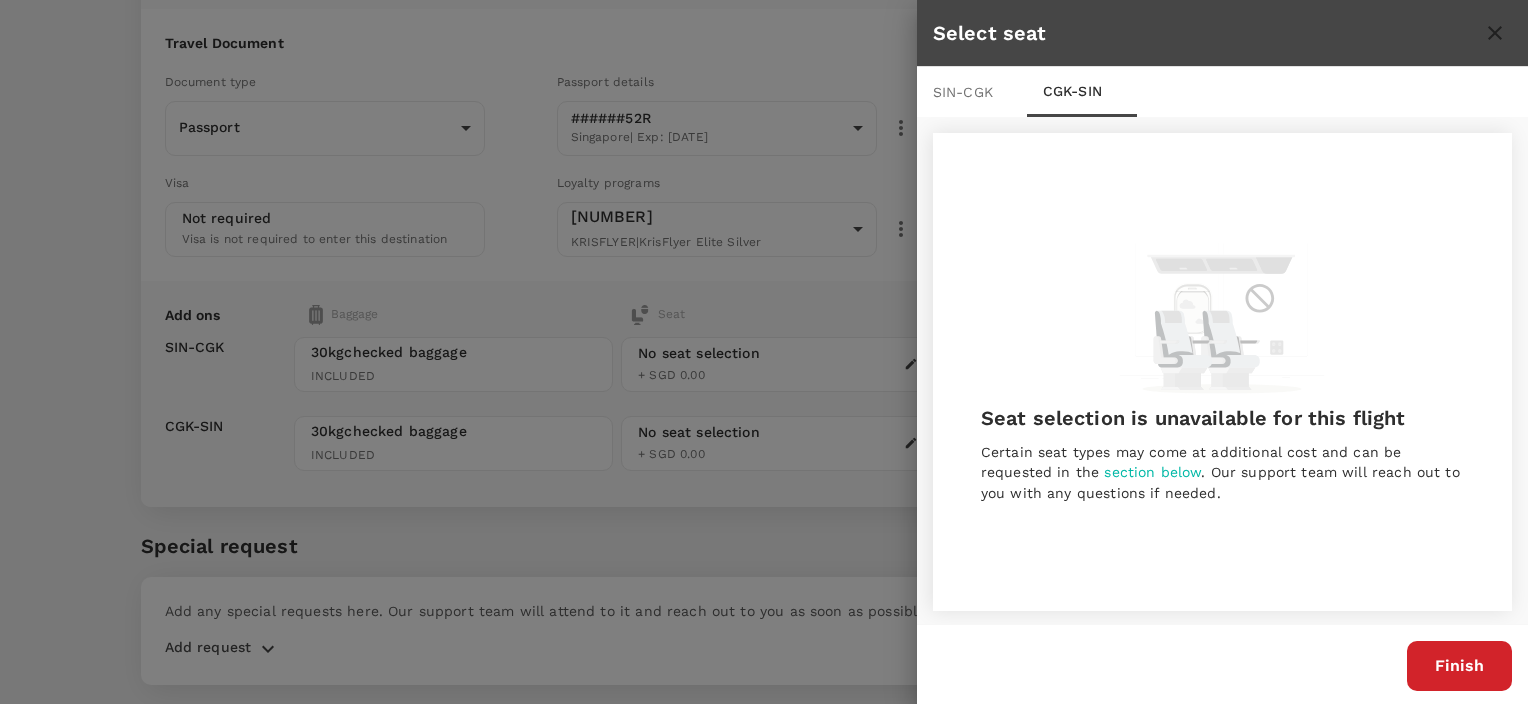 click on "Finish" at bounding box center (1459, 666) 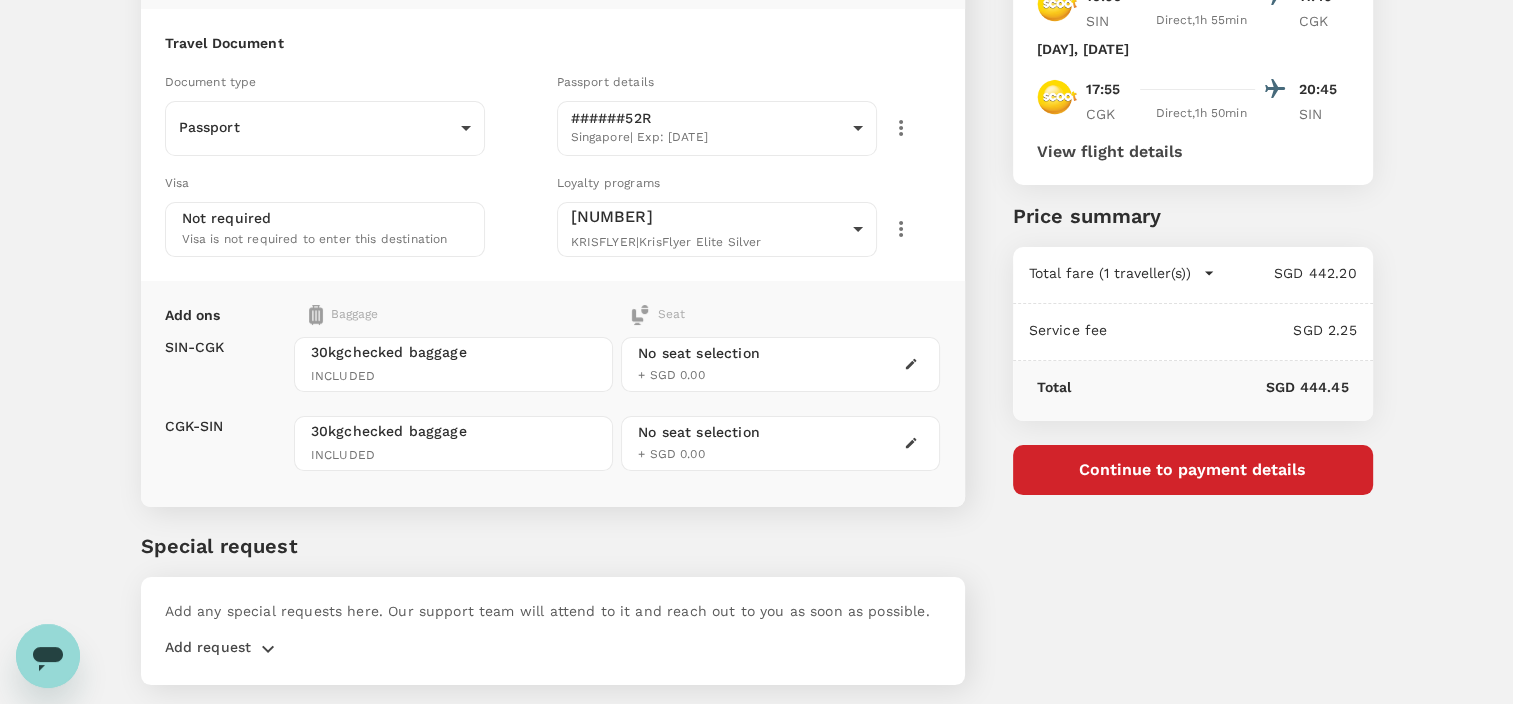 click on "You've selected [DAY], [DATE] [TIME] [TIME] SIN Direct , 1h 55min CGK [DAY], [DATE] [TIME] [TIME] CGK Direct , 1h 50min SIN View flight details Price summary Total fare (1 traveller(s)) SGD 442.20 Air fare SGD 442.20 Baggage fee SGD 0.00 Seat fee SGD 0.00 Service fee SGD 2.25 Total SGD 444.45 Continue to payment details" at bounding box center (1169, 268) 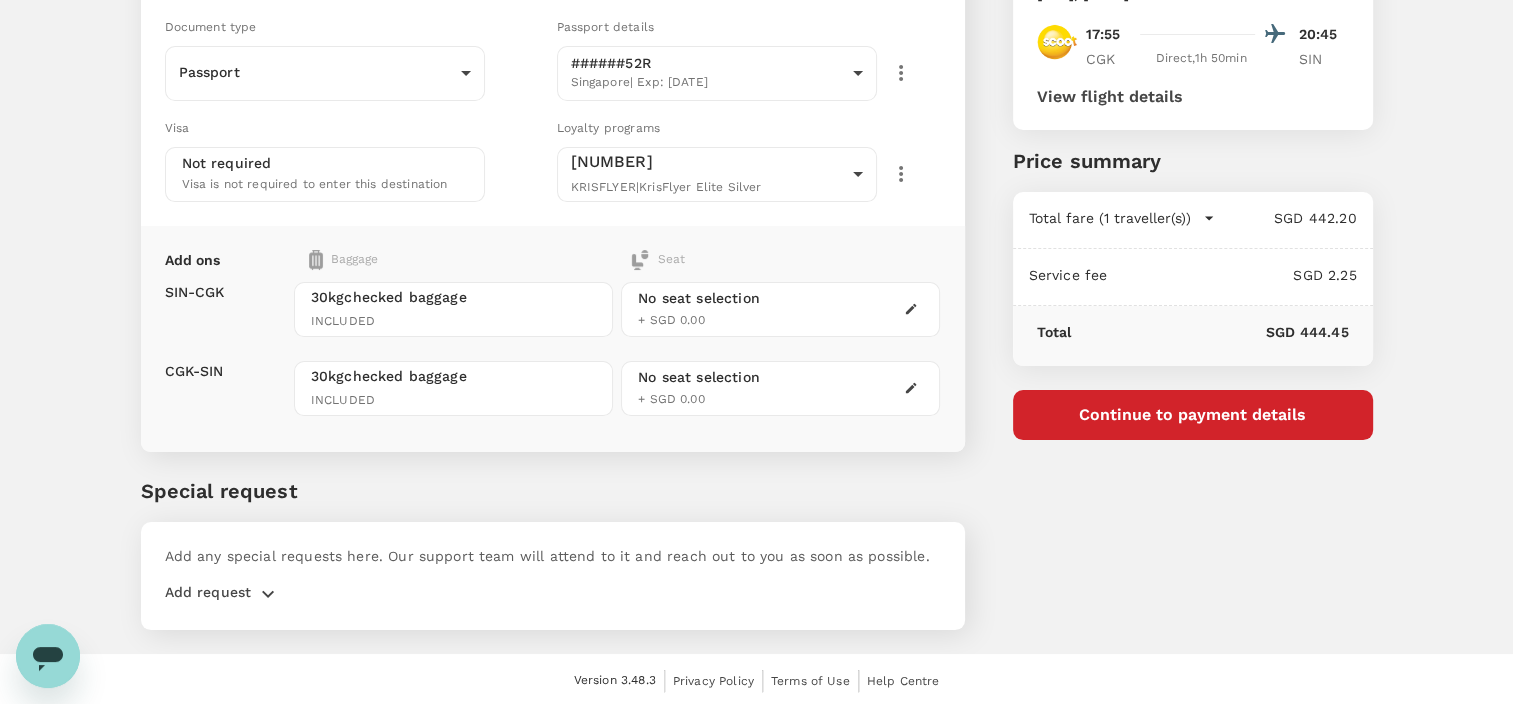 click 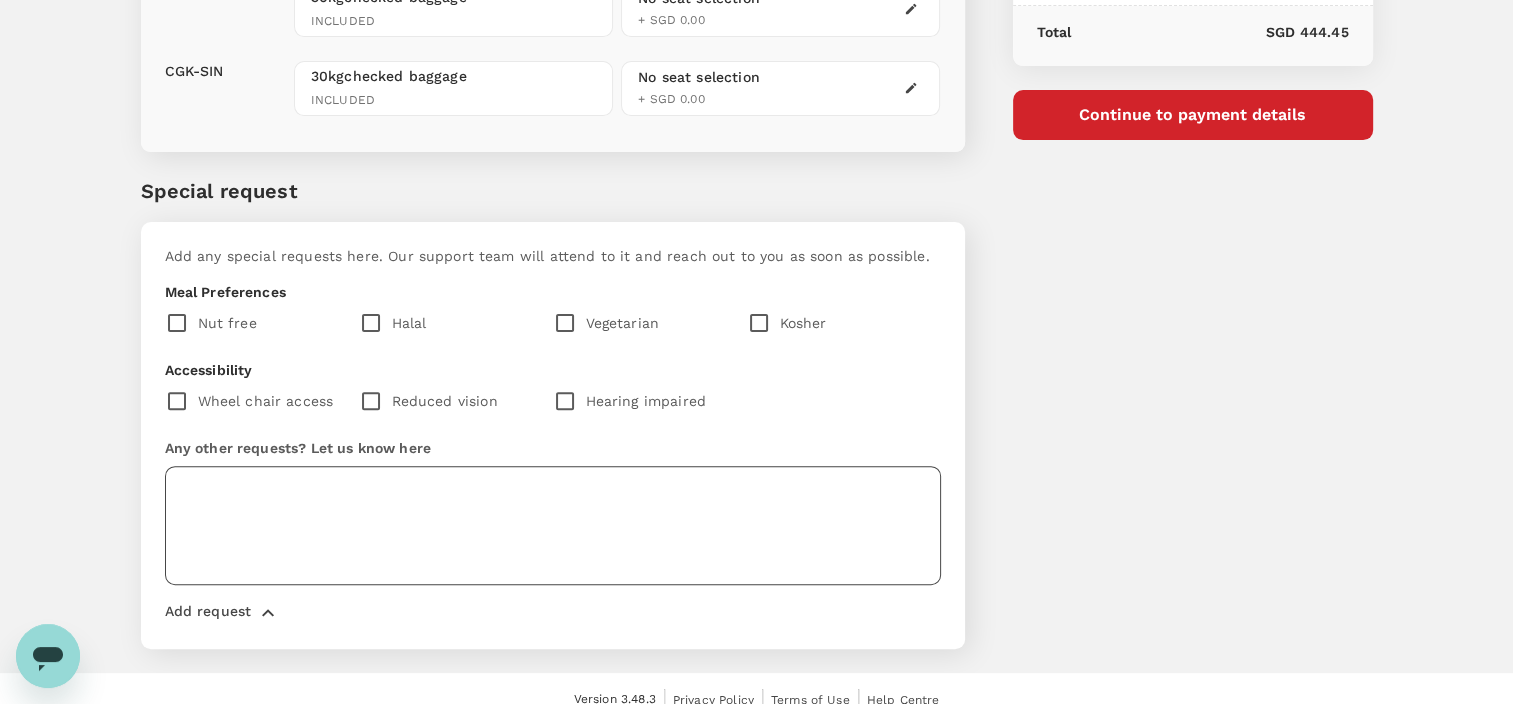 scroll, scrollTop: 573, scrollLeft: 0, axis: vertical 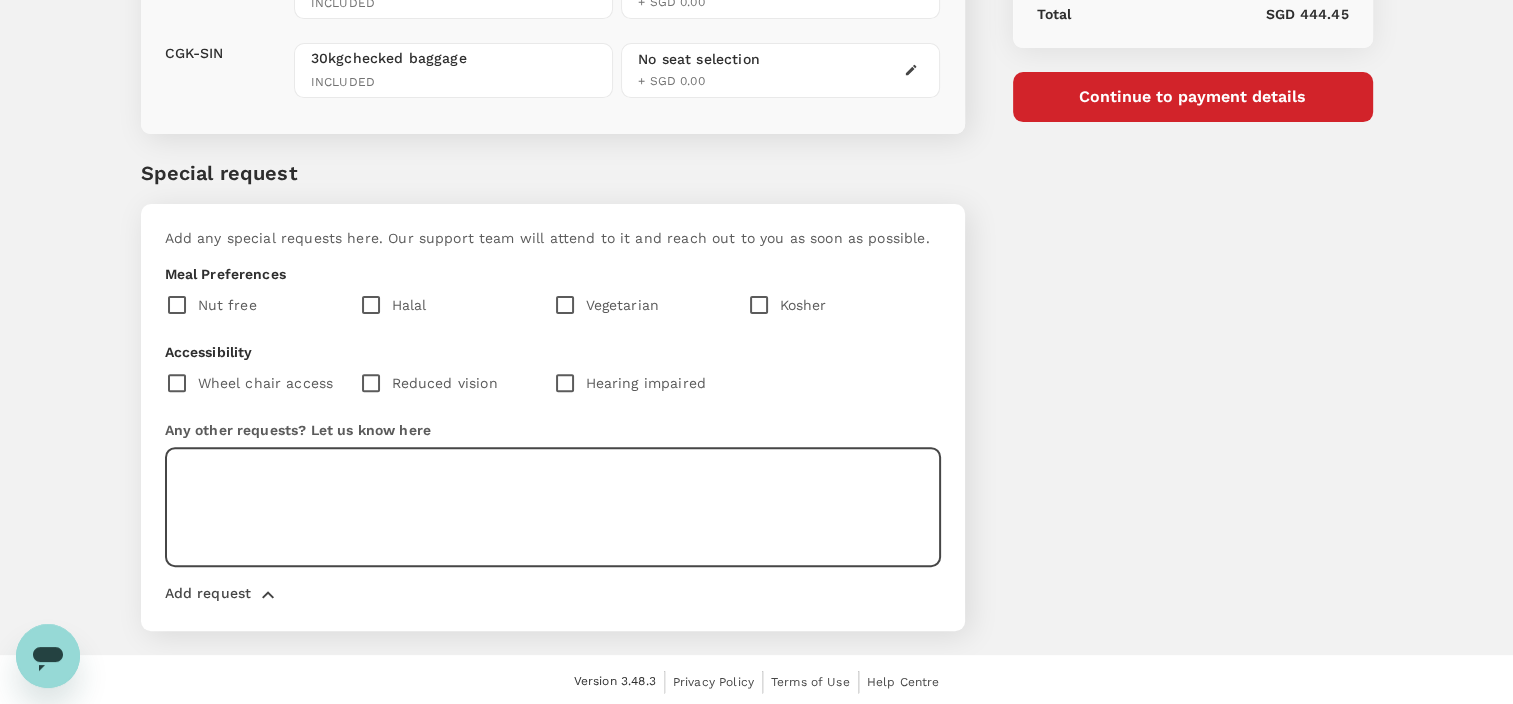 click at bounding box center [553, 507] 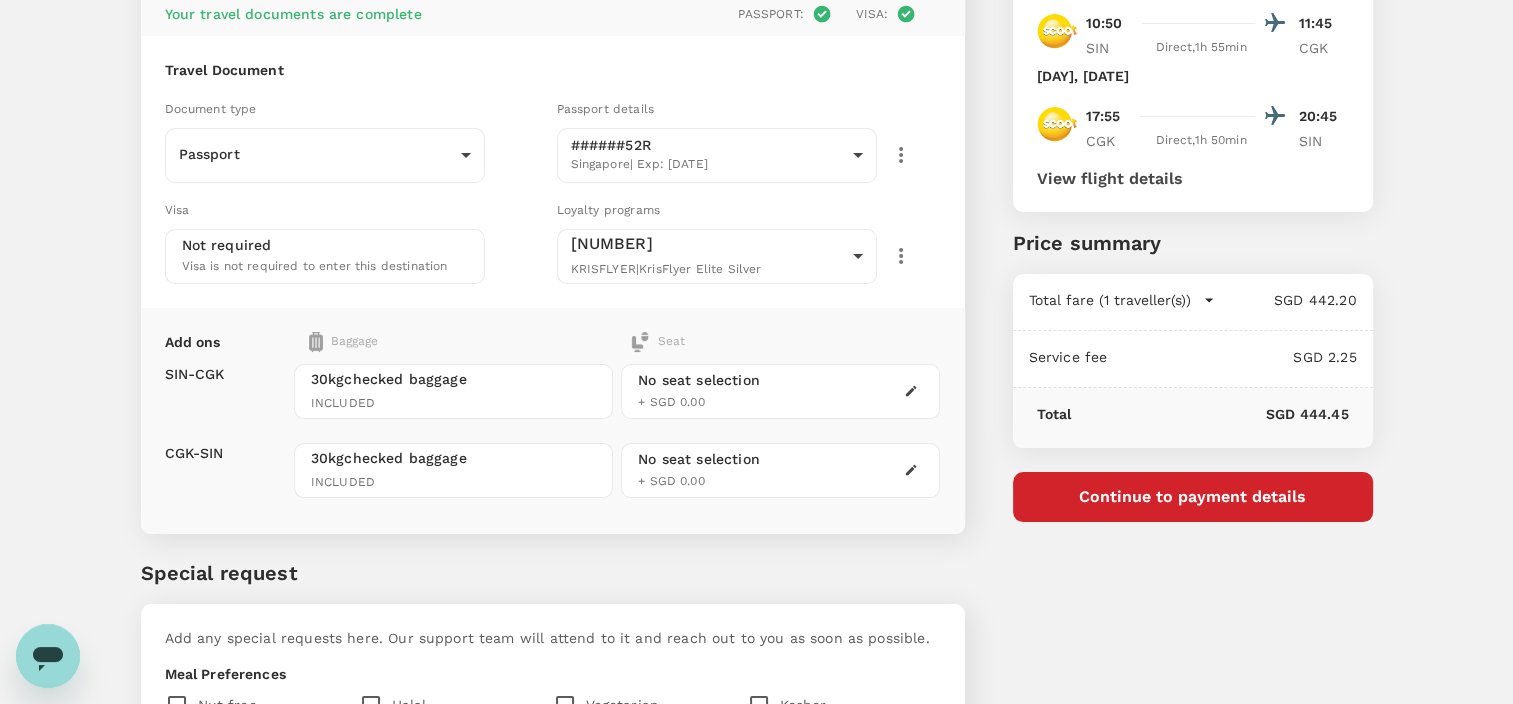 scroll, scrollTop: 73, scrollLeft: 0, axis: vertical 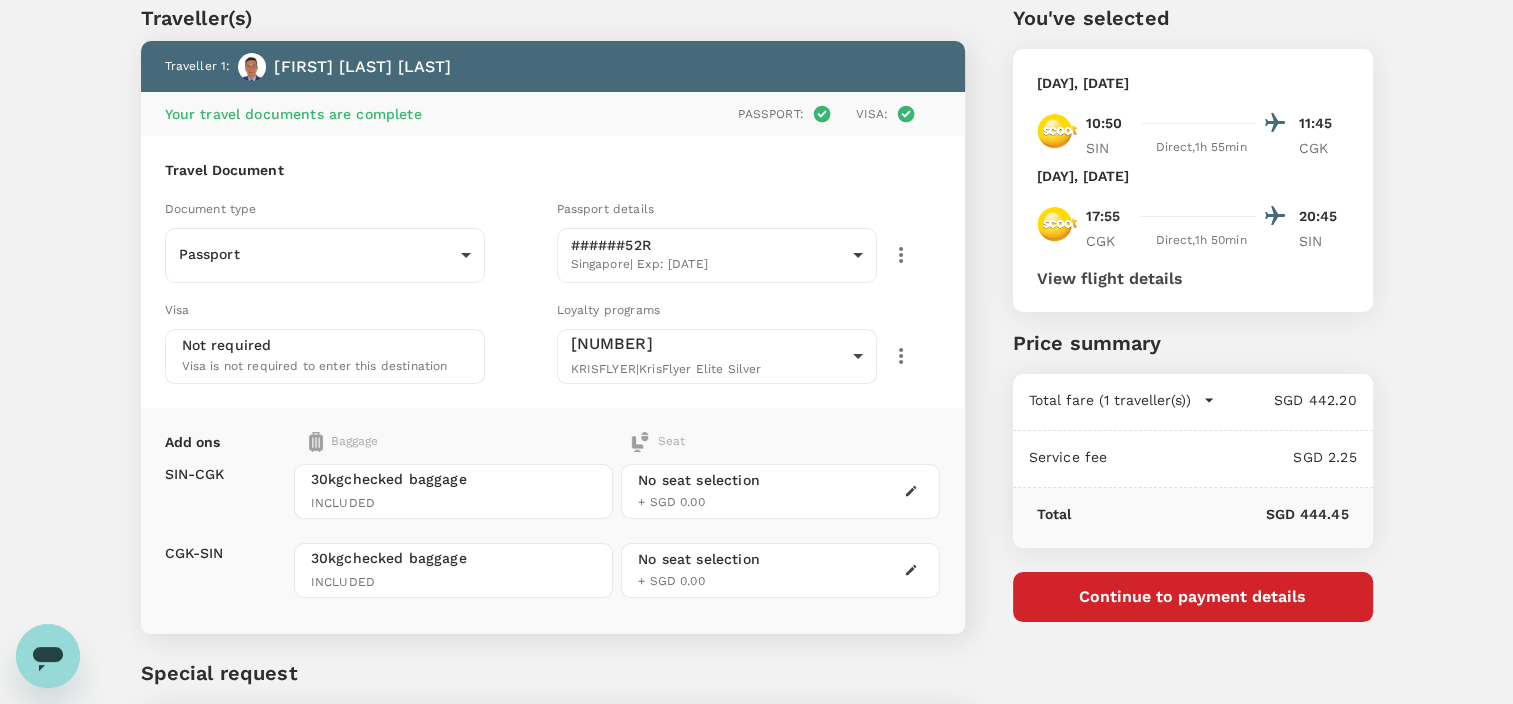 type on "I'm unable to select seats here.Please select first row extra legroom aisle seats for both flights." 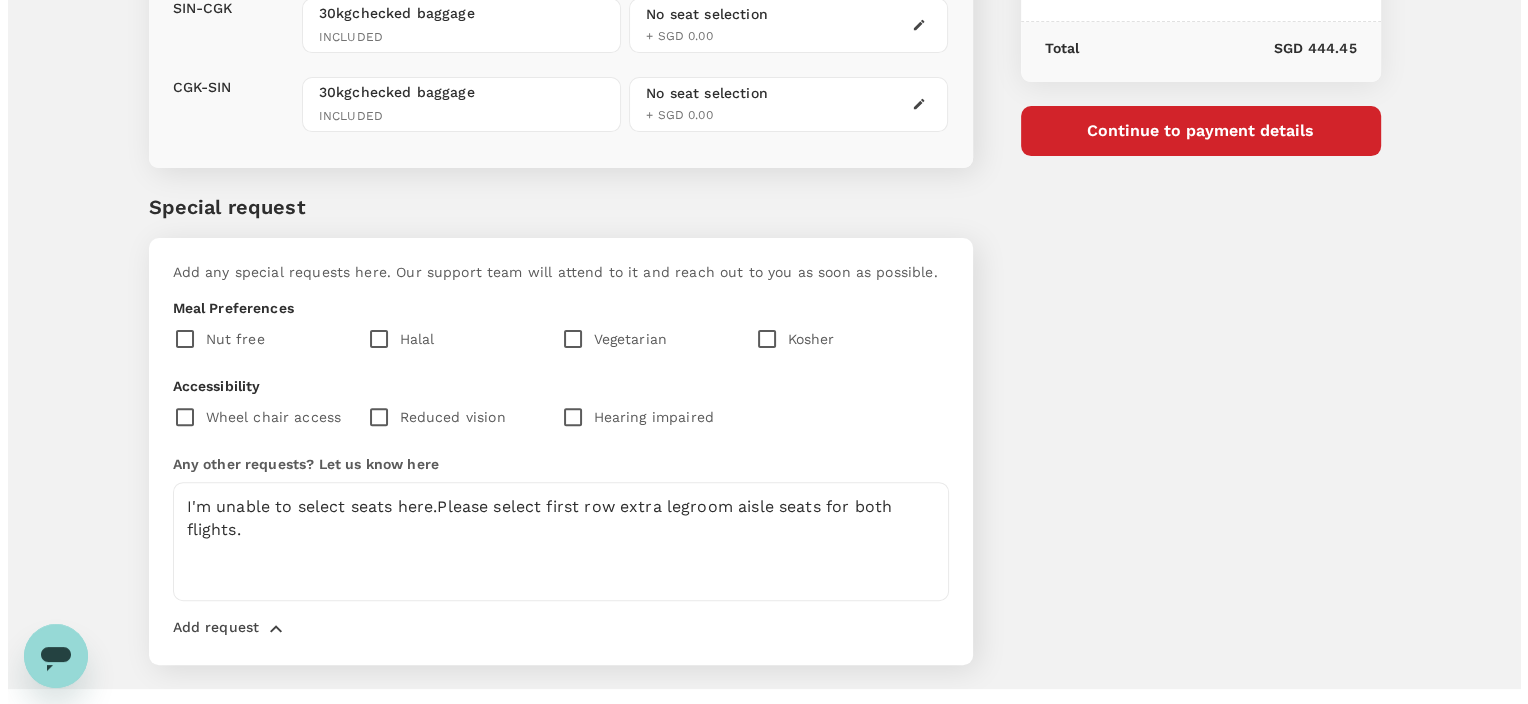 scroll, scrollTop: 573, scrollLeft: 0, axis: vertical 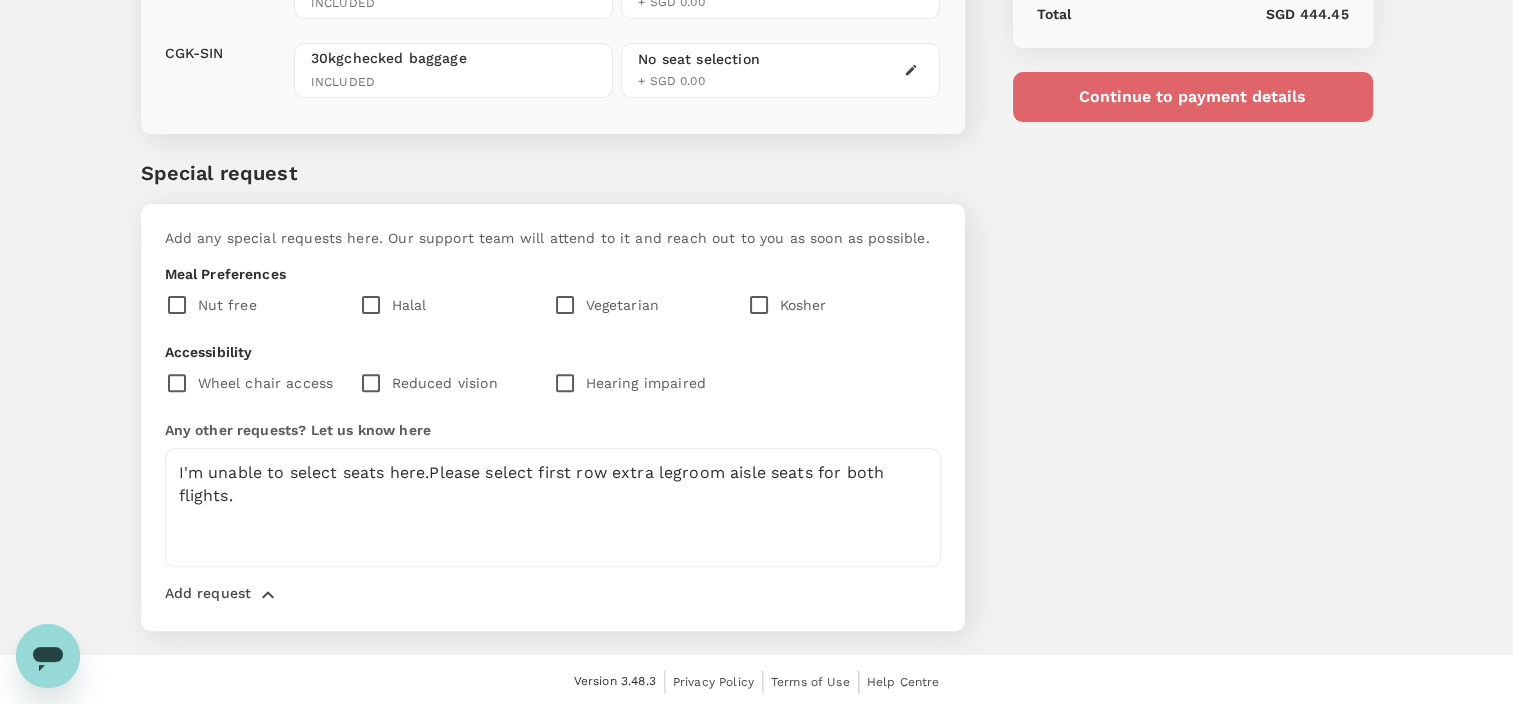 click on "Continue to payment details" at bounding box center (1193, 97) 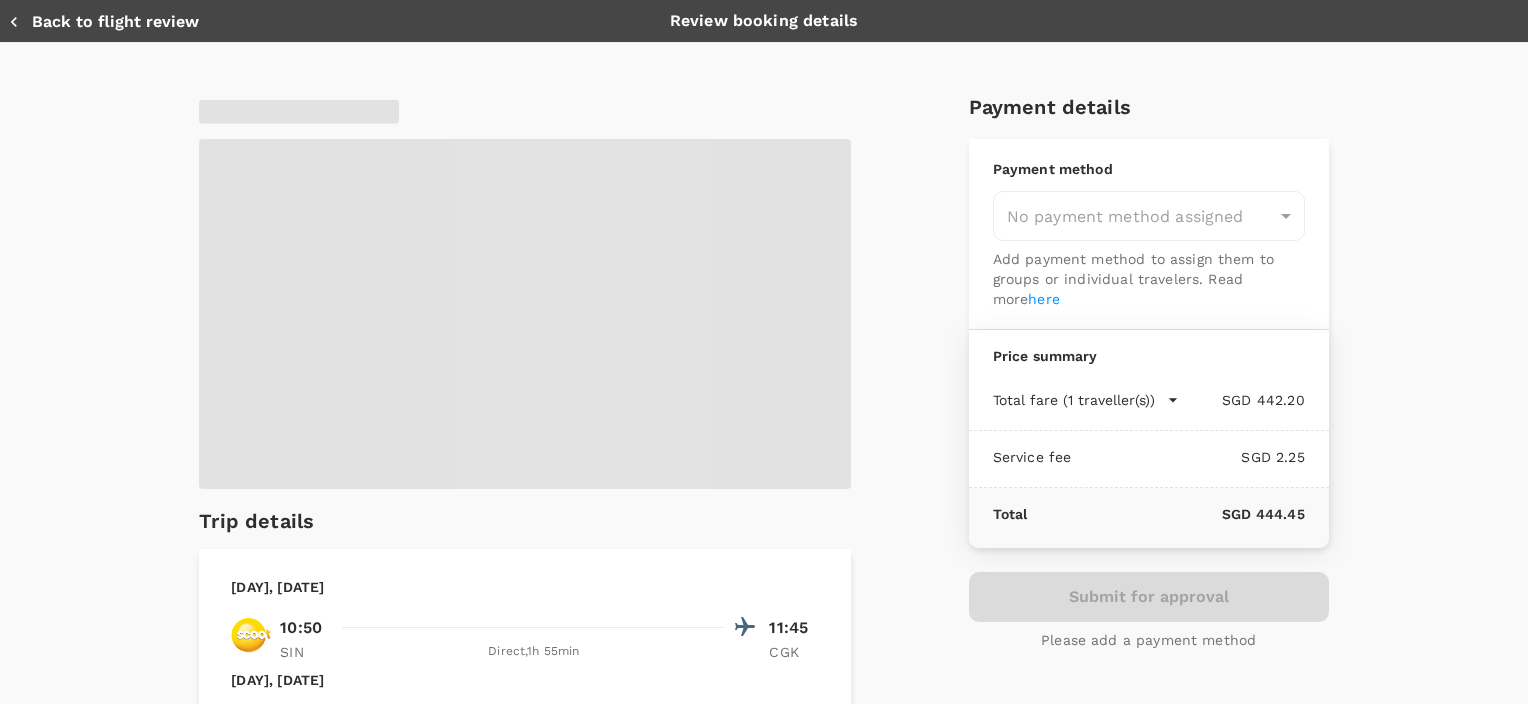 type on "[UUID]" 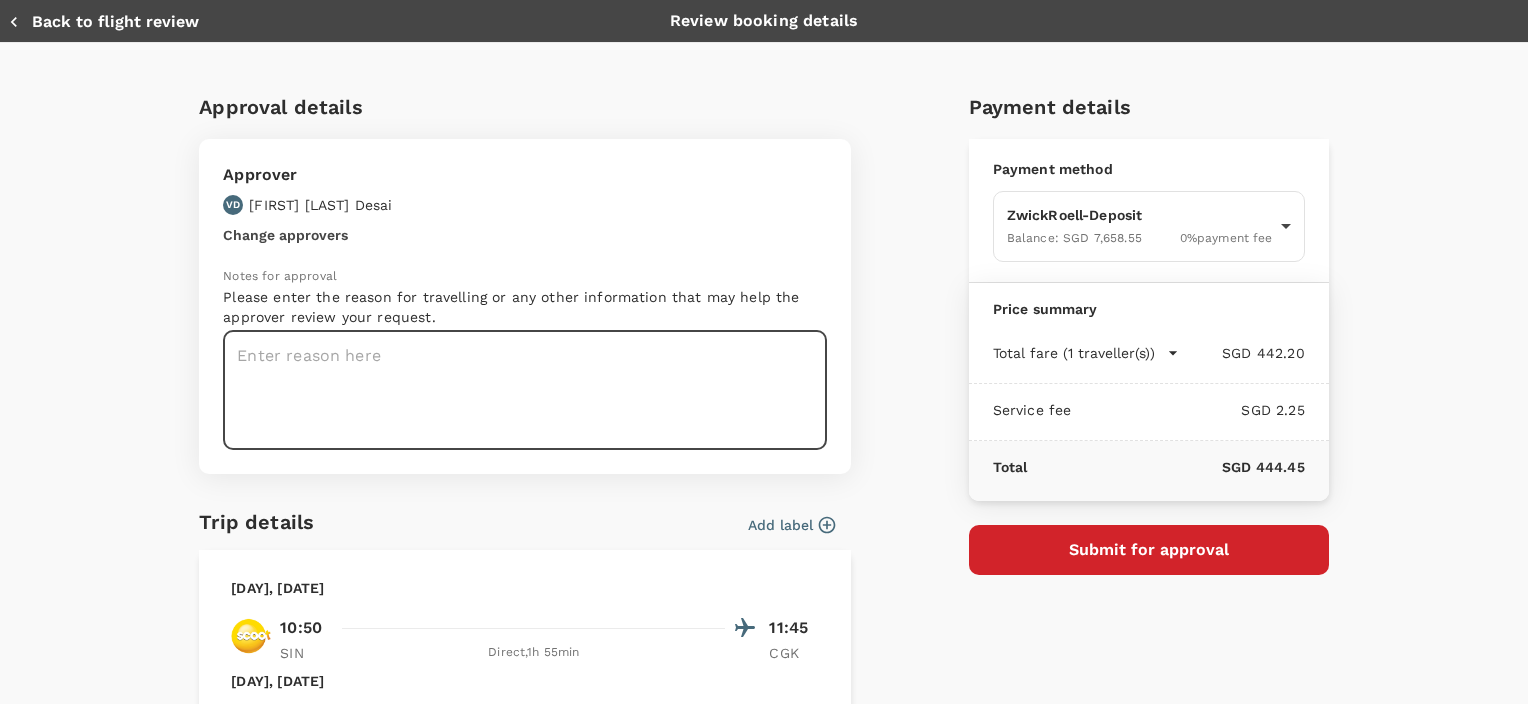 click at bounding box center [525, 390] 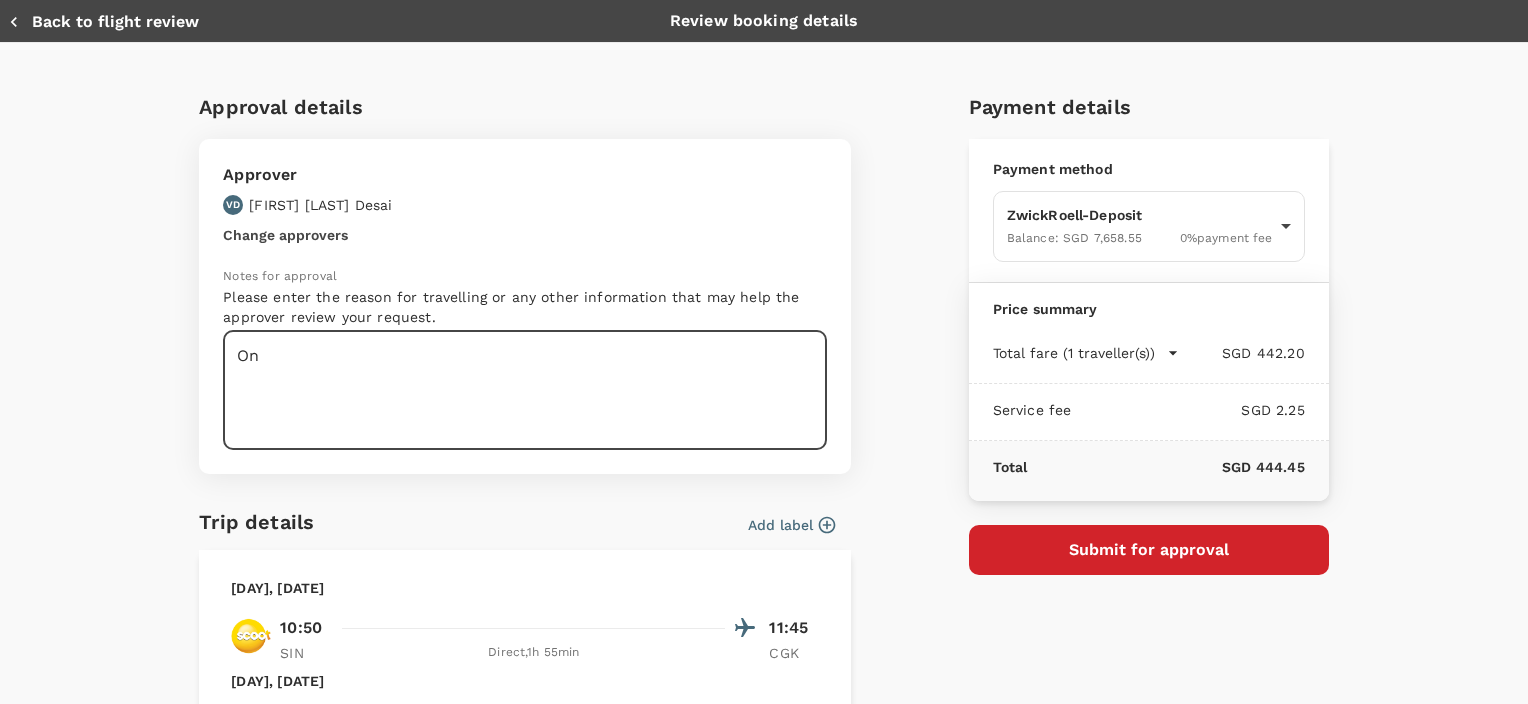 type on "O" 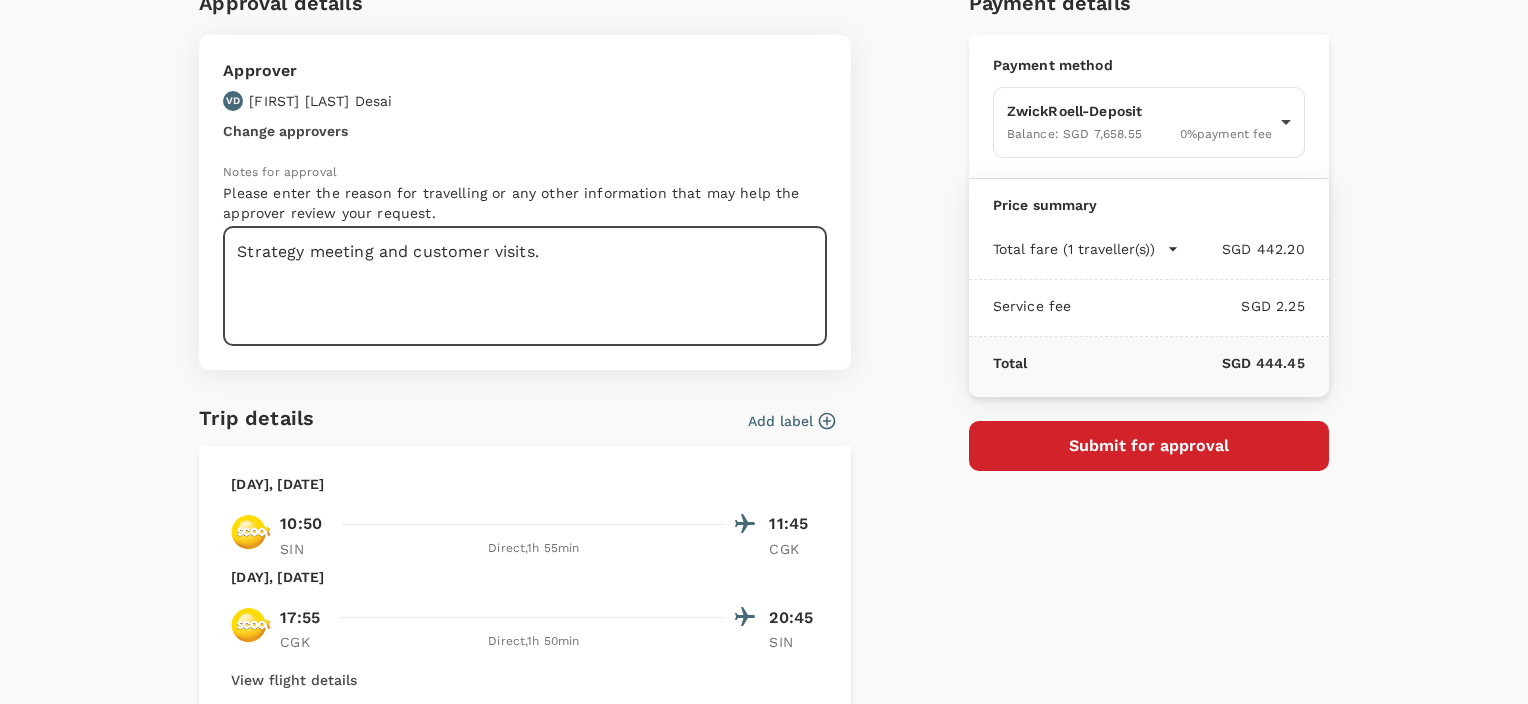 scroll, scrollTop: 4, scrollLeft: 0, axis: vertical 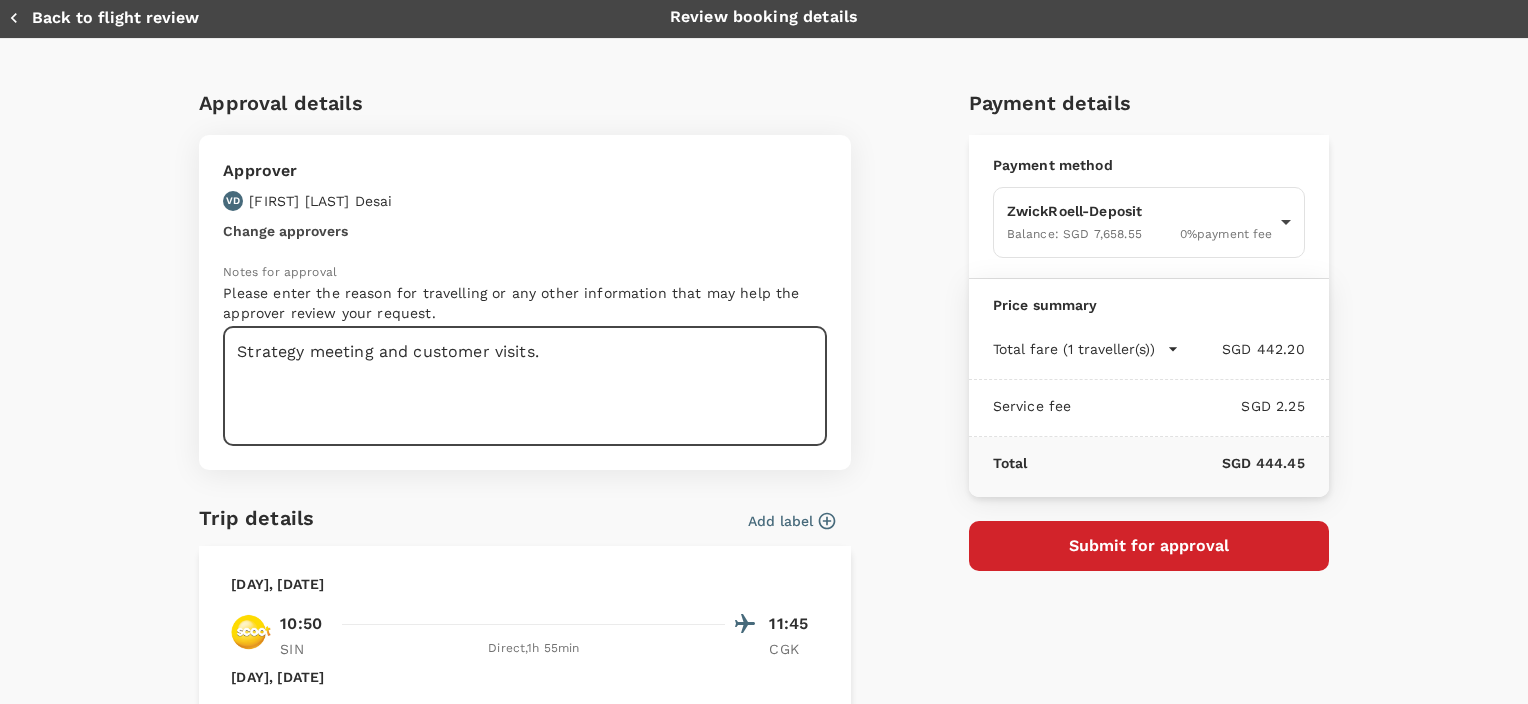 type on "Strategy meeting and customer visits." 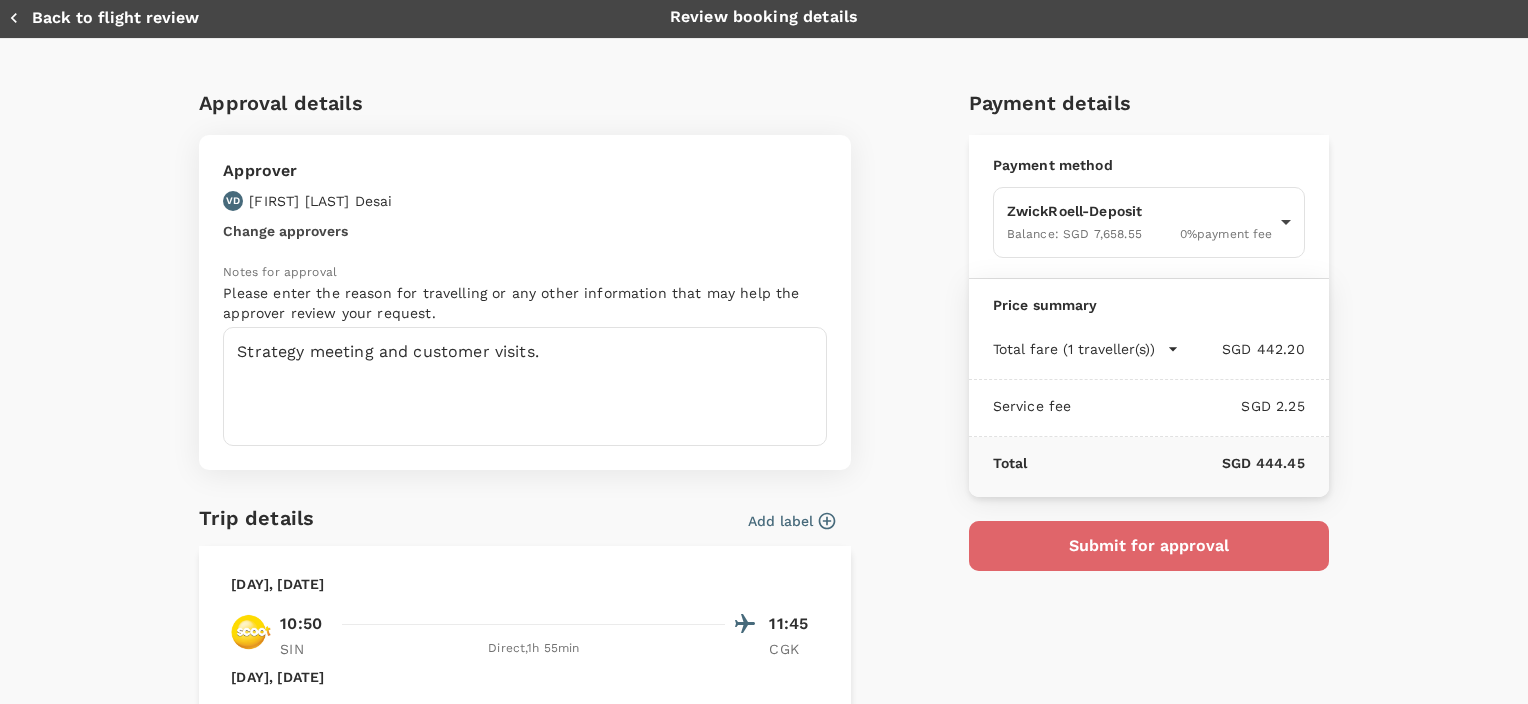 click on "Submit for approval" at bounding box center [1149, 546] 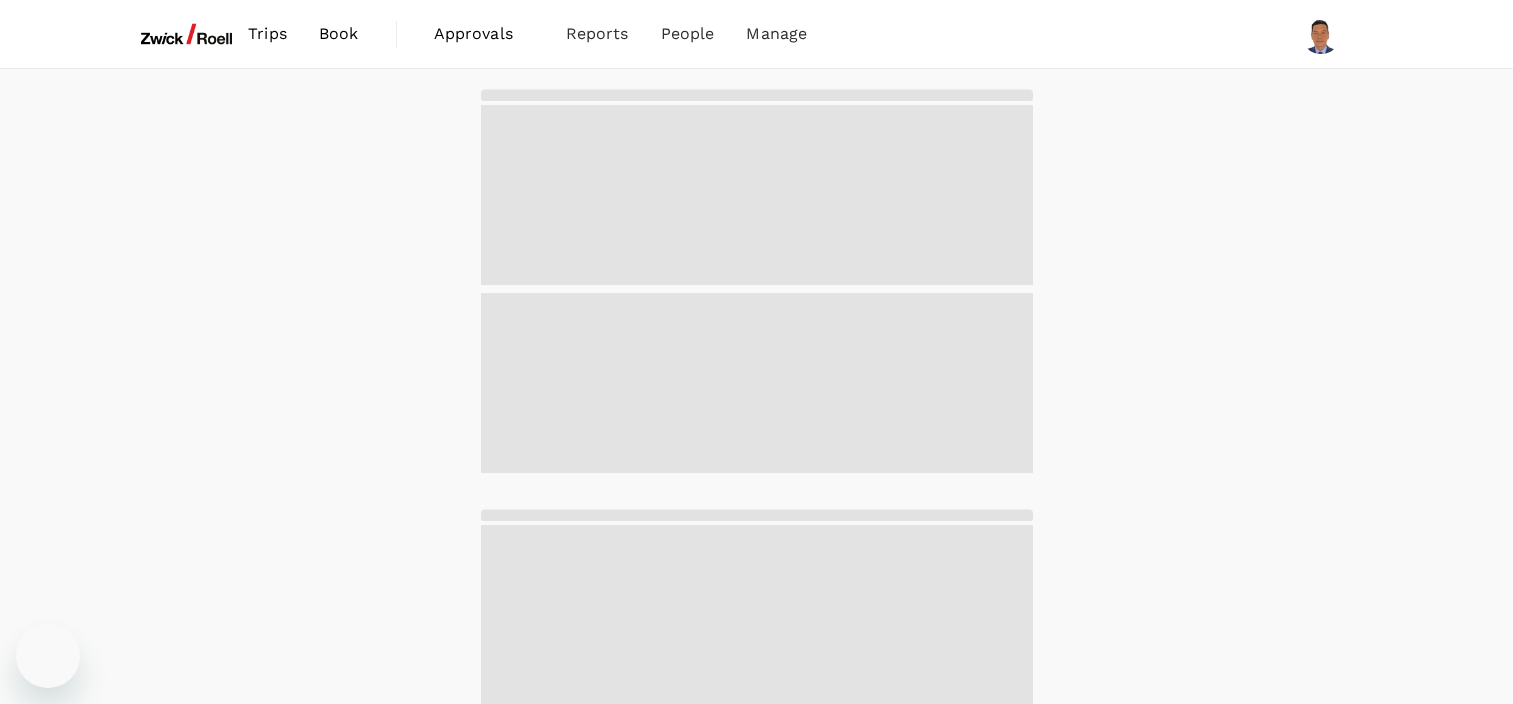 scroll, scrollTop: 0, scrollLeft: 0, axis: both 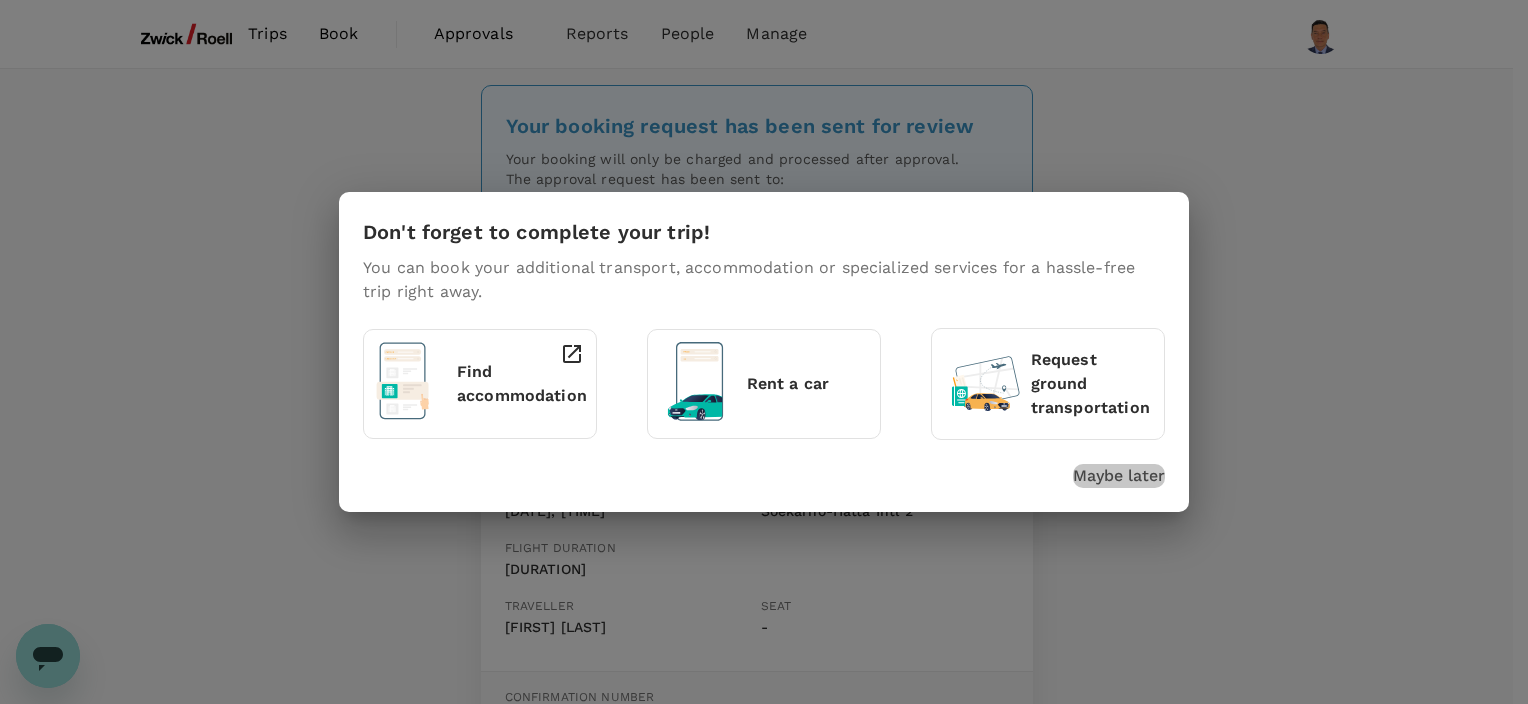 click on "Maybe later" at bounding box center (1119, 476) 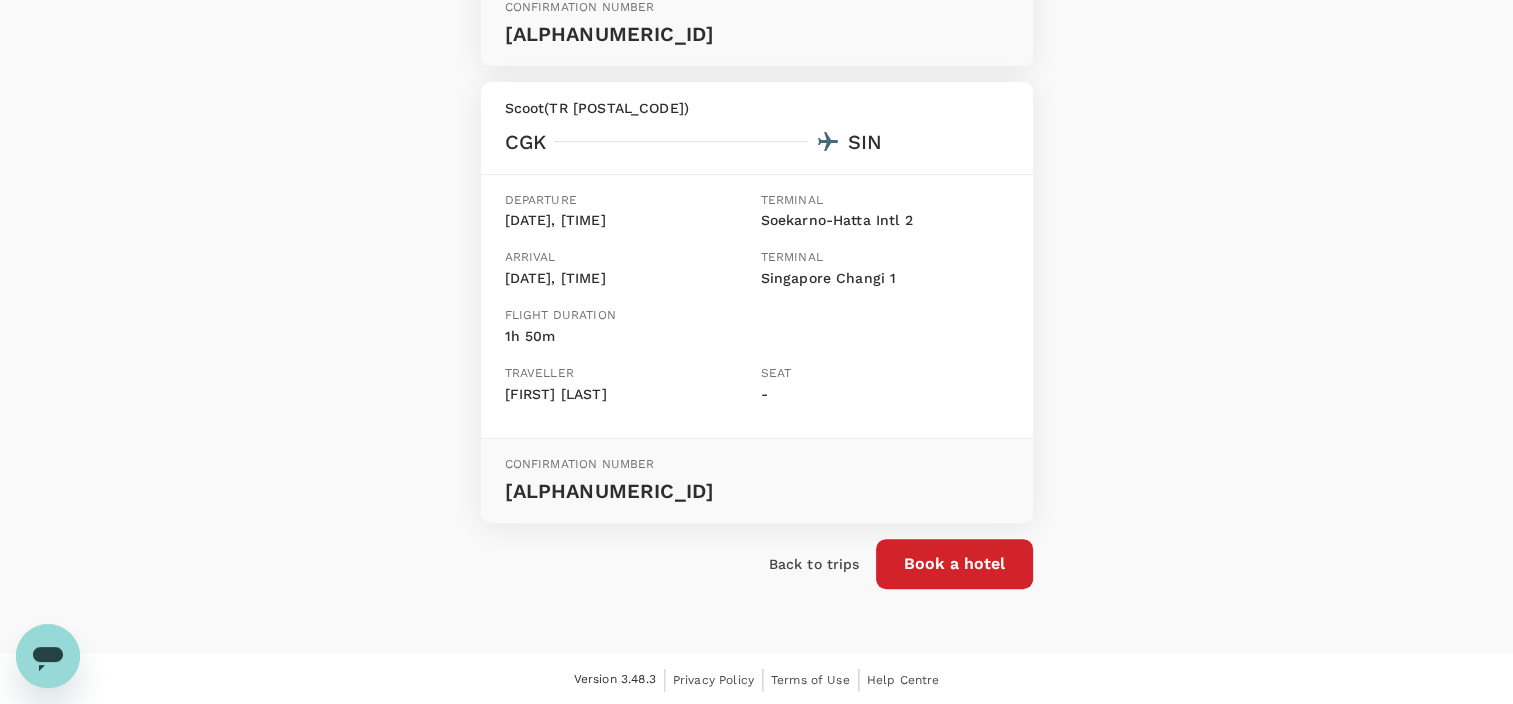 scroll, scrollTop: 0, scrollLeft: 0, axis: both 